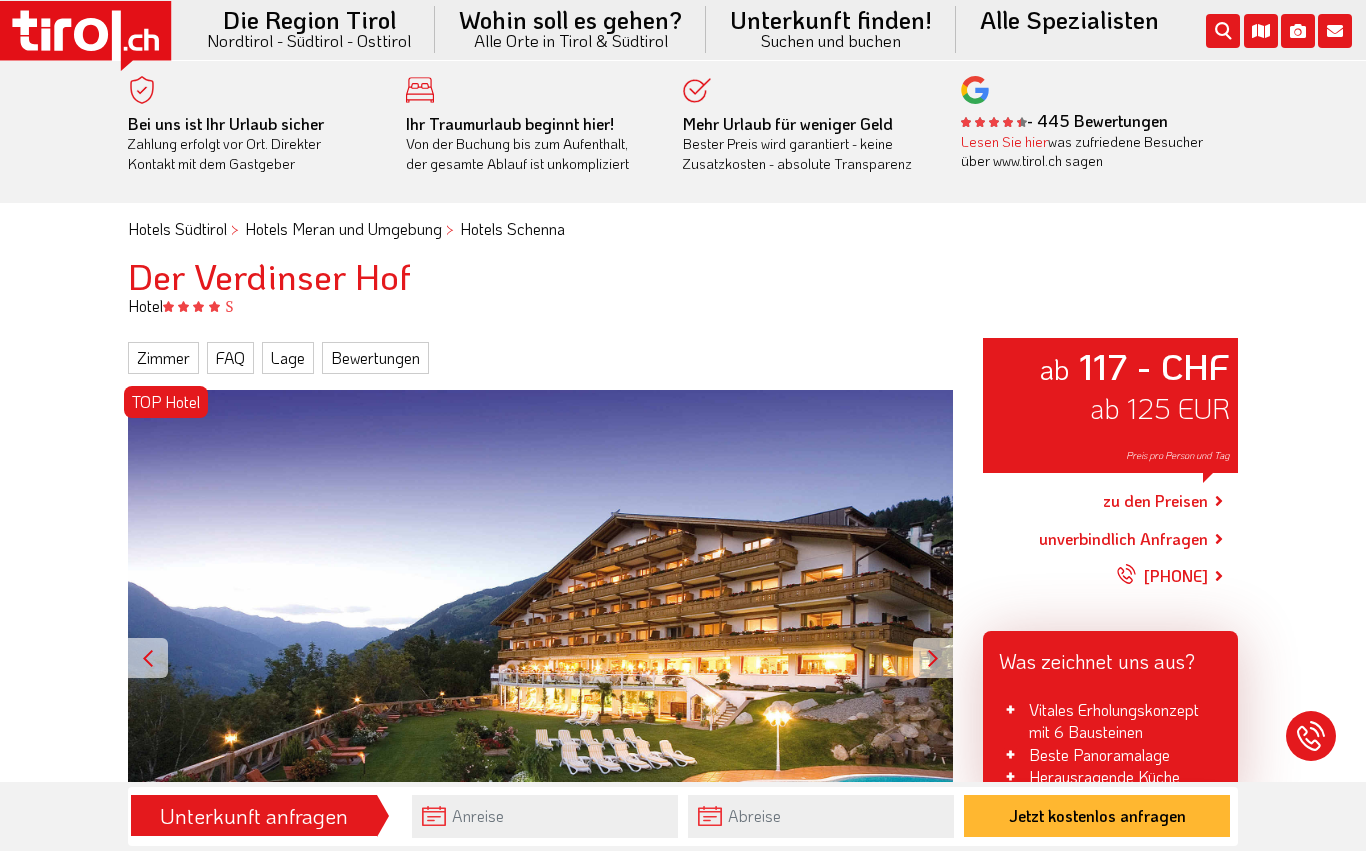 scroll, scrollTop: 0, scrollLeft: 0, axis: both 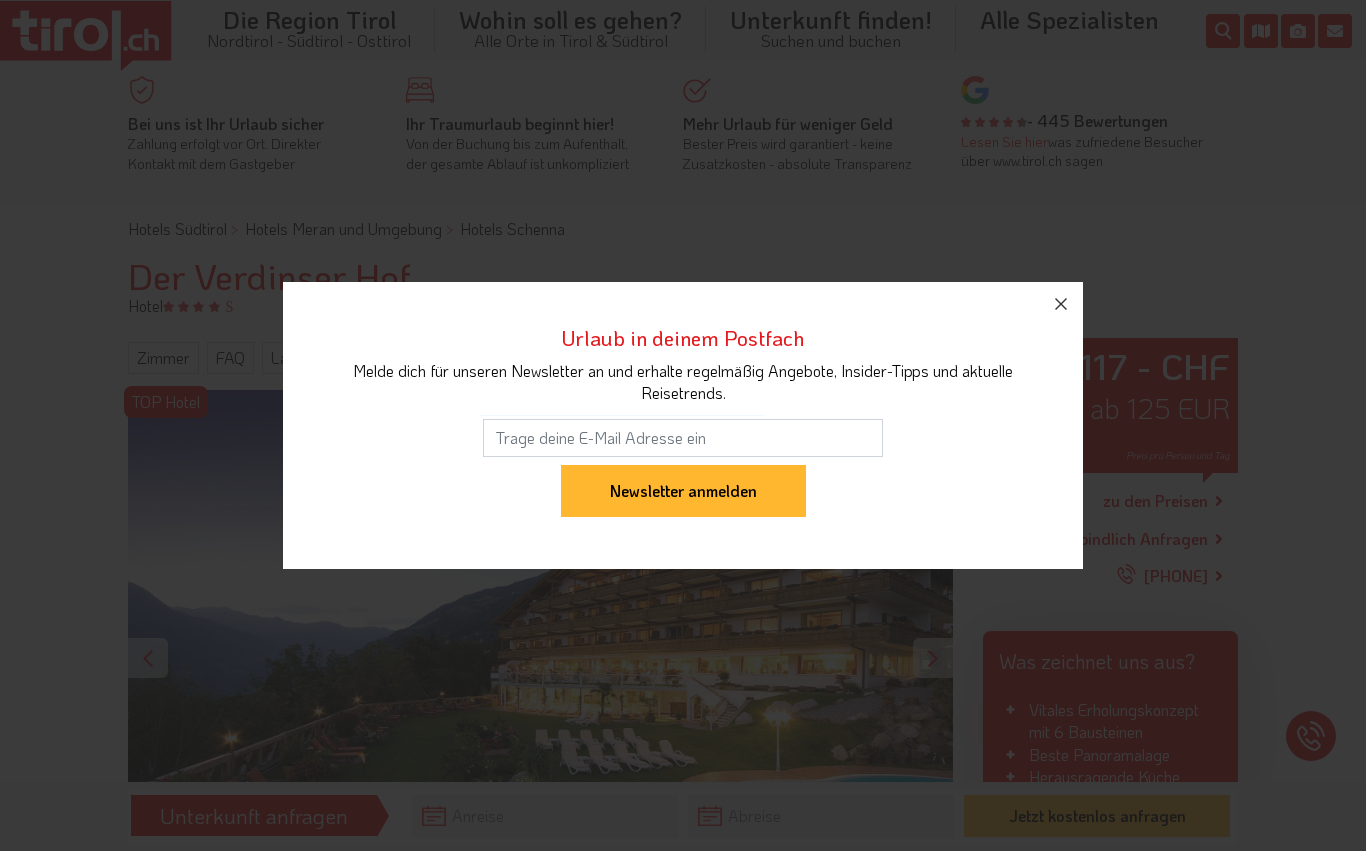 click at bounding box center (1061, 304) 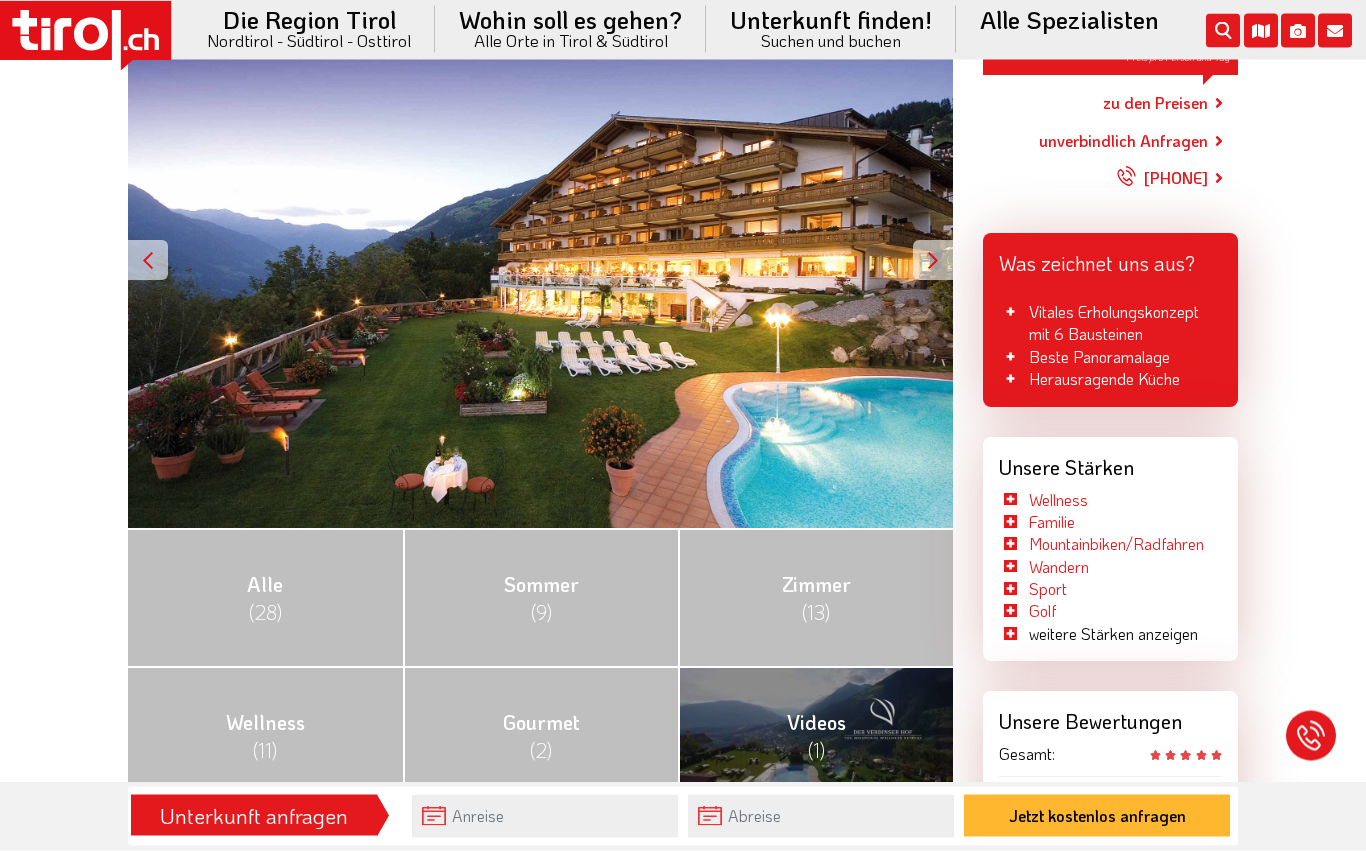 scroll, scrollTop: 389, scrollLeft: 0, axis: vertical 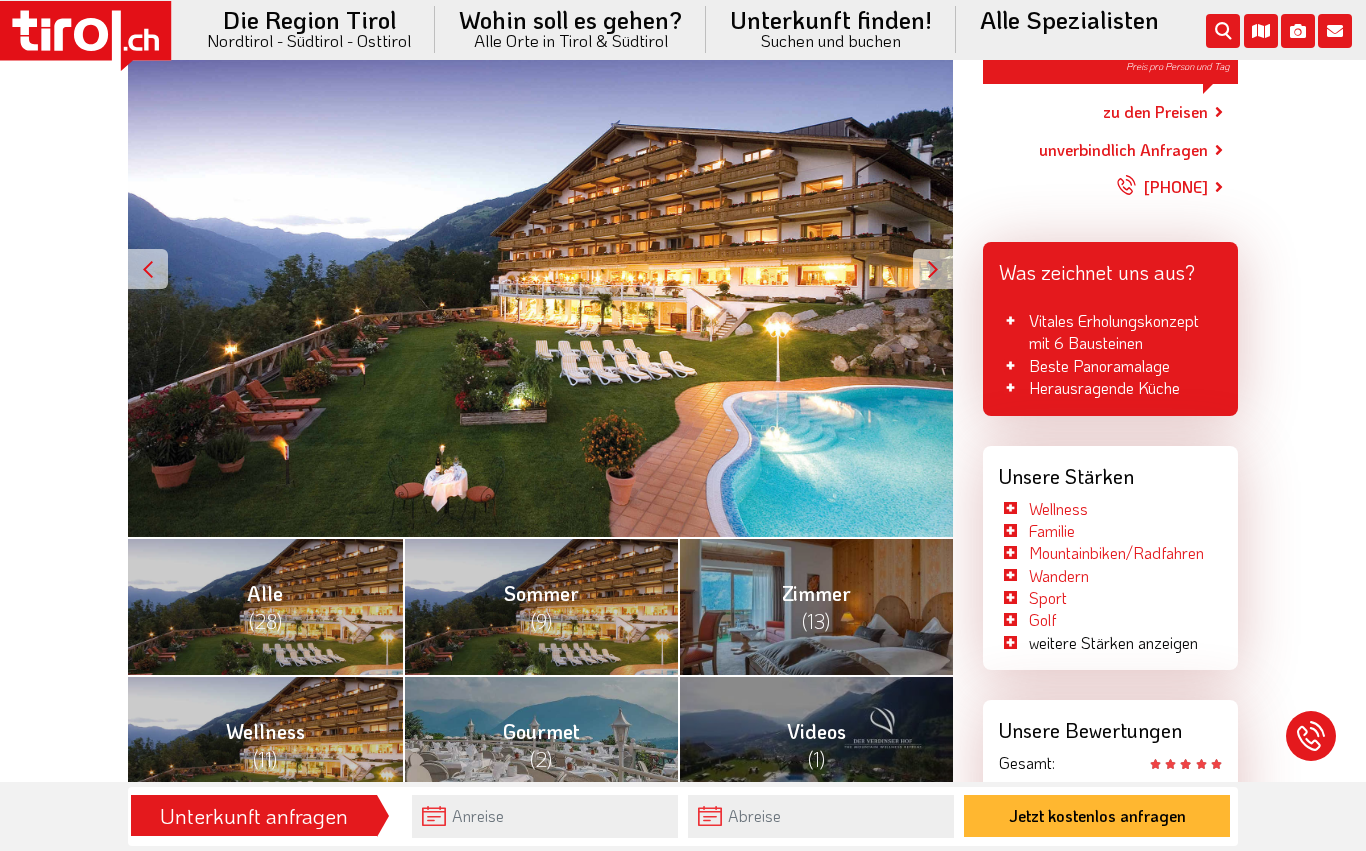 click on "Orte in Südtirol" at bounding box center [570, 212] 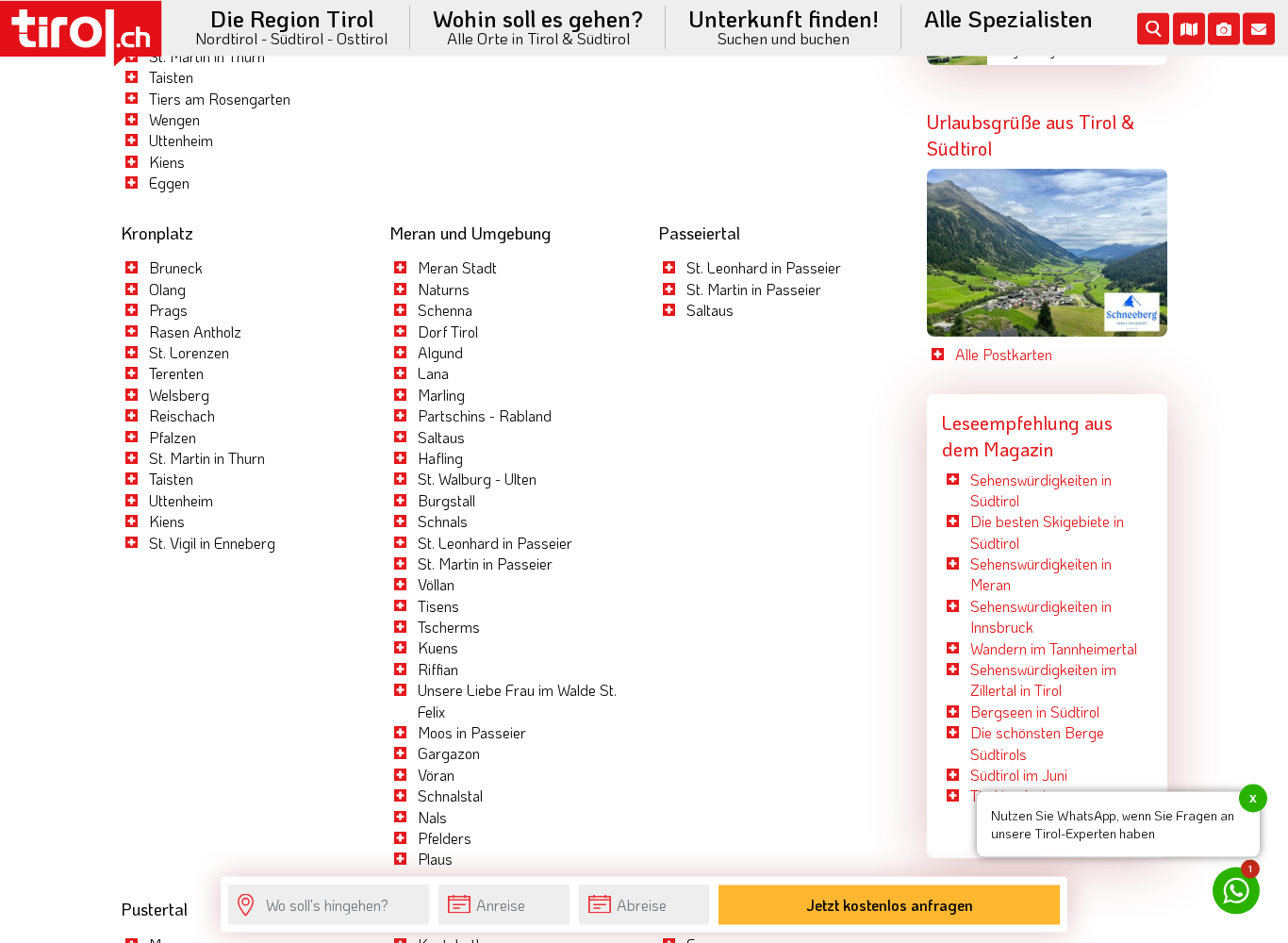 scroll, scrollTop: 4806, scrollLeft: 0, axis: vertical 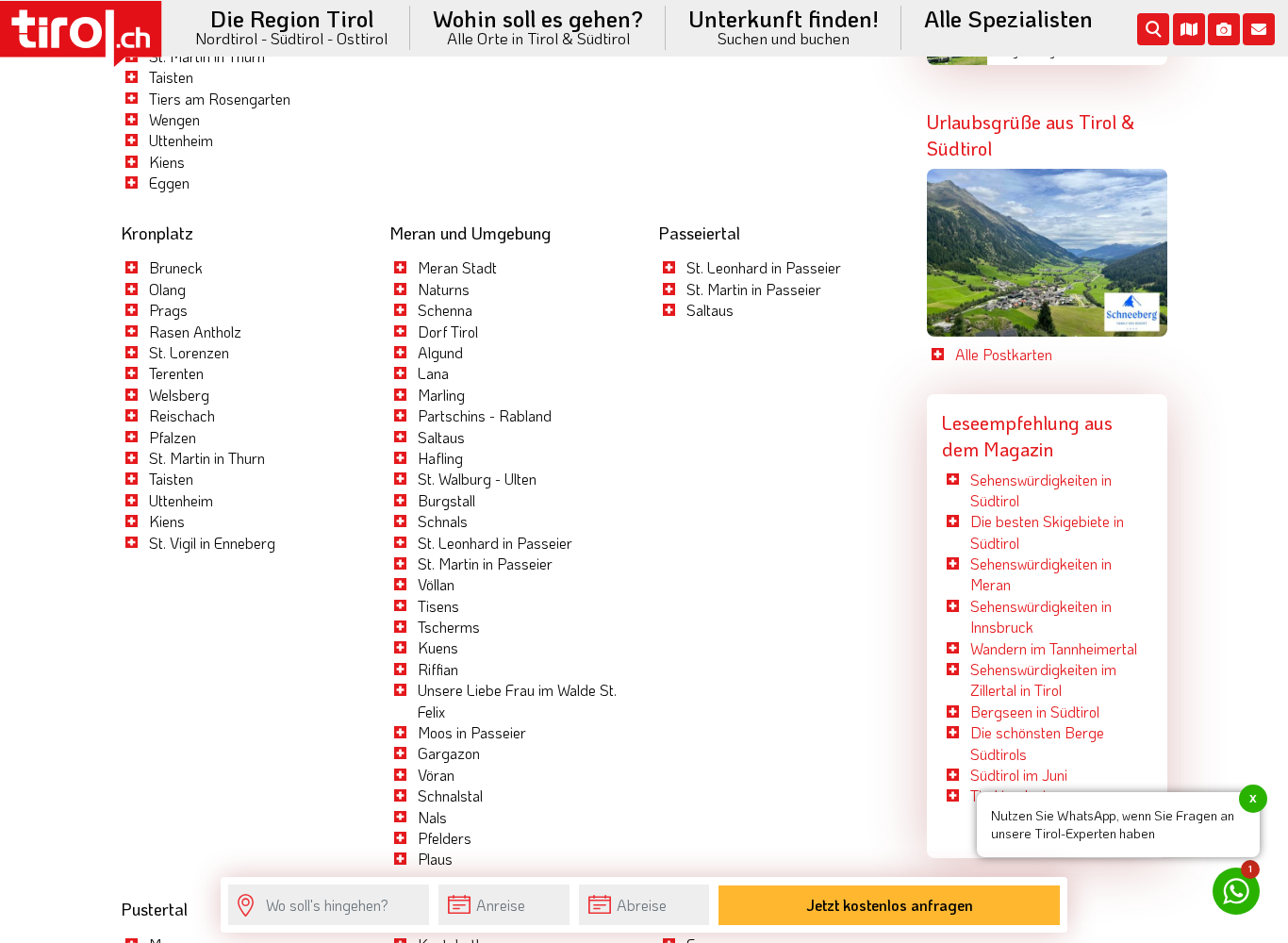 click on "Schenna" at bounding box center (445, 309) 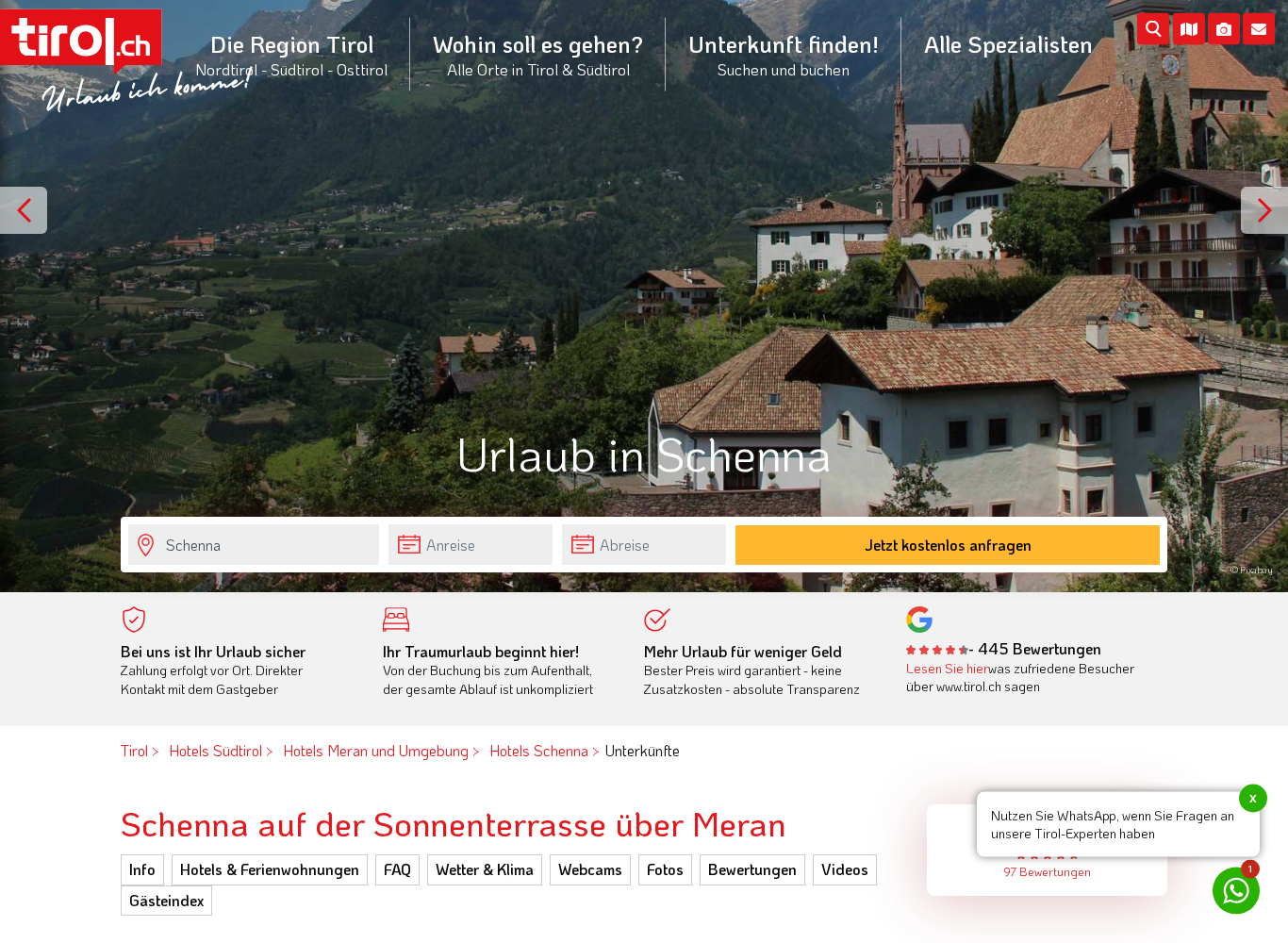 scroll, scrollTop: 221, scrollLeft: 0, axis: vertical 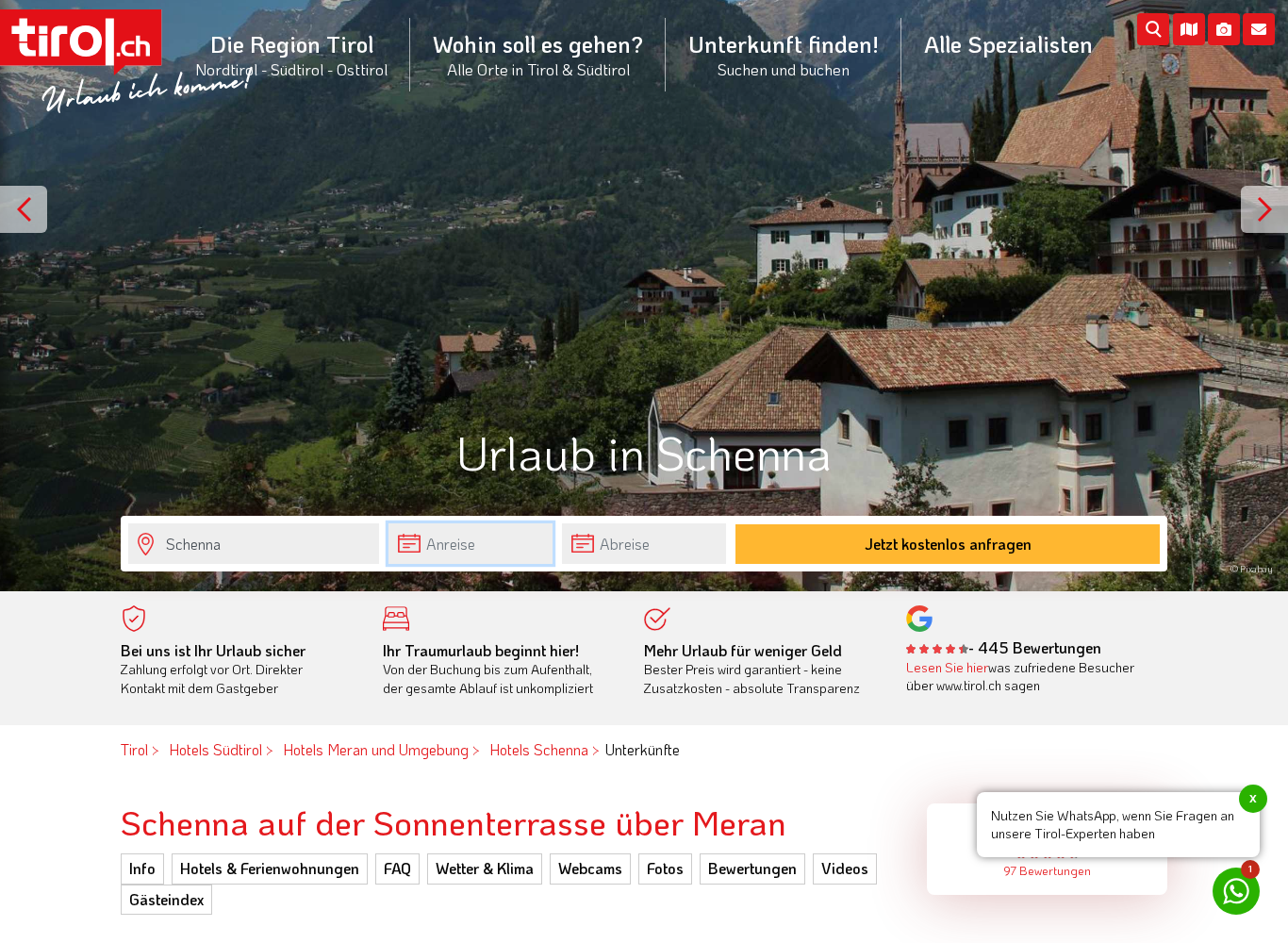 click at bounding box center (471, 543) 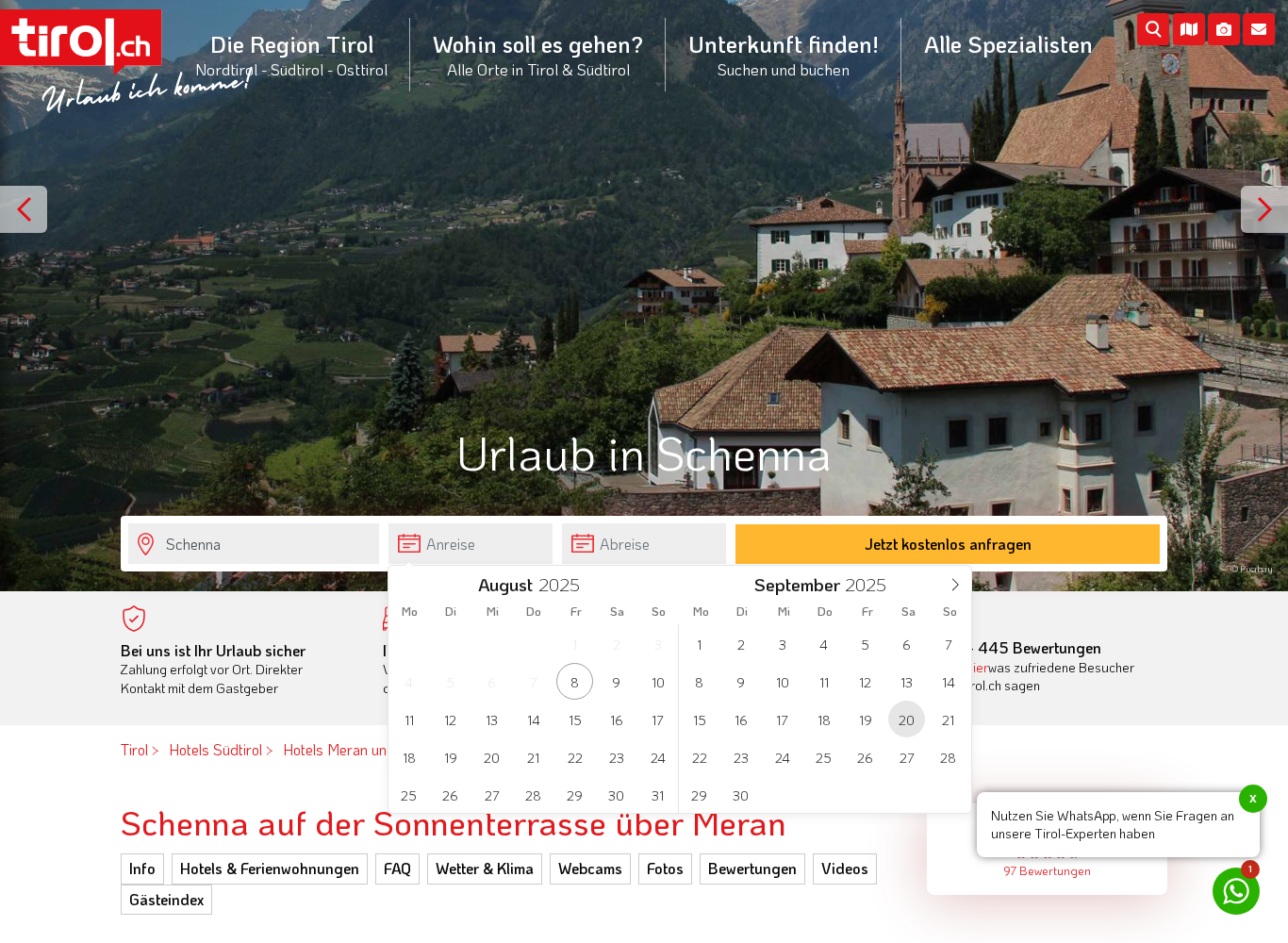 click on "20" at bounding box center (906, 719) 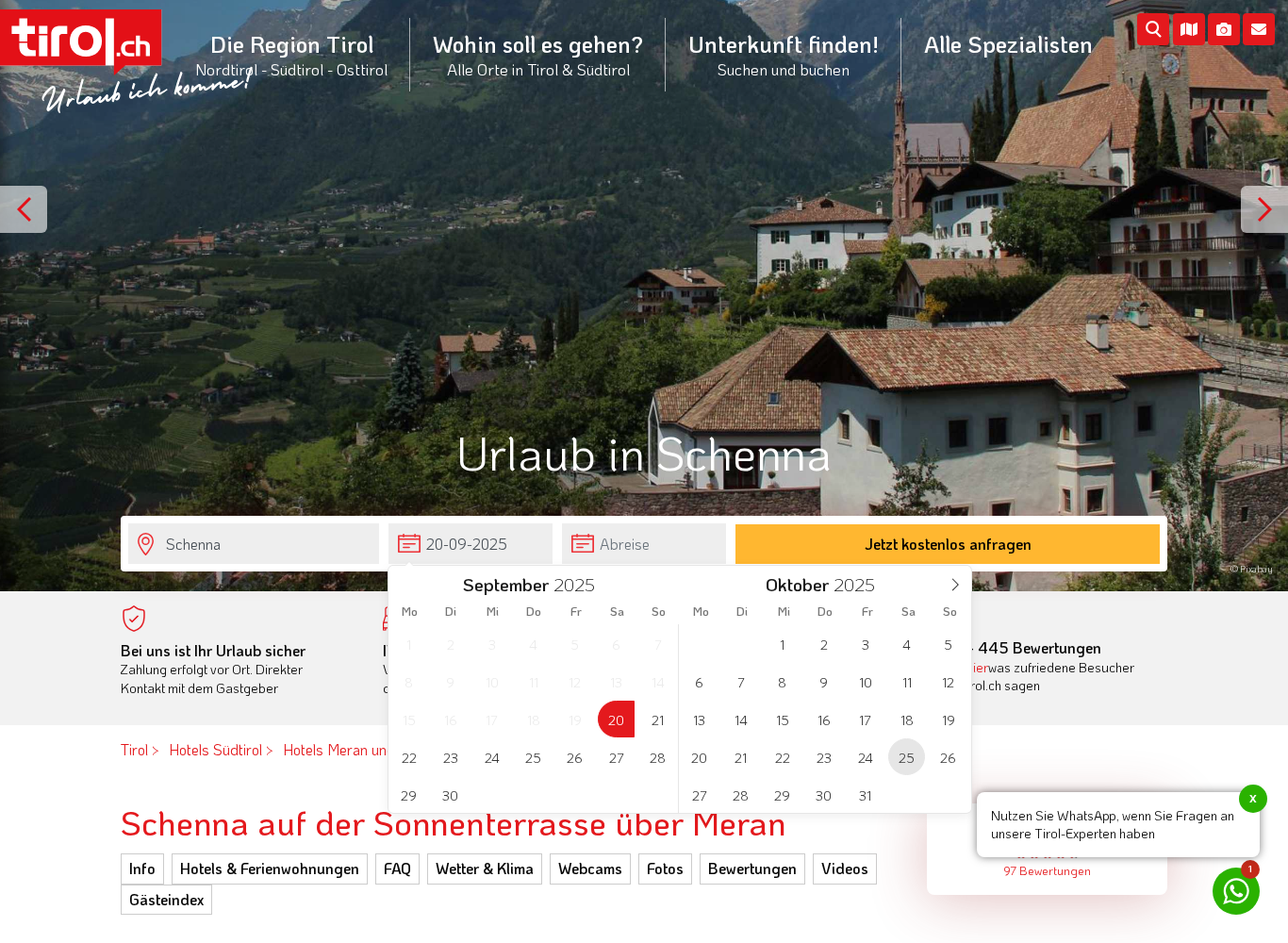 click on "25" at bounding box center (906, 756) 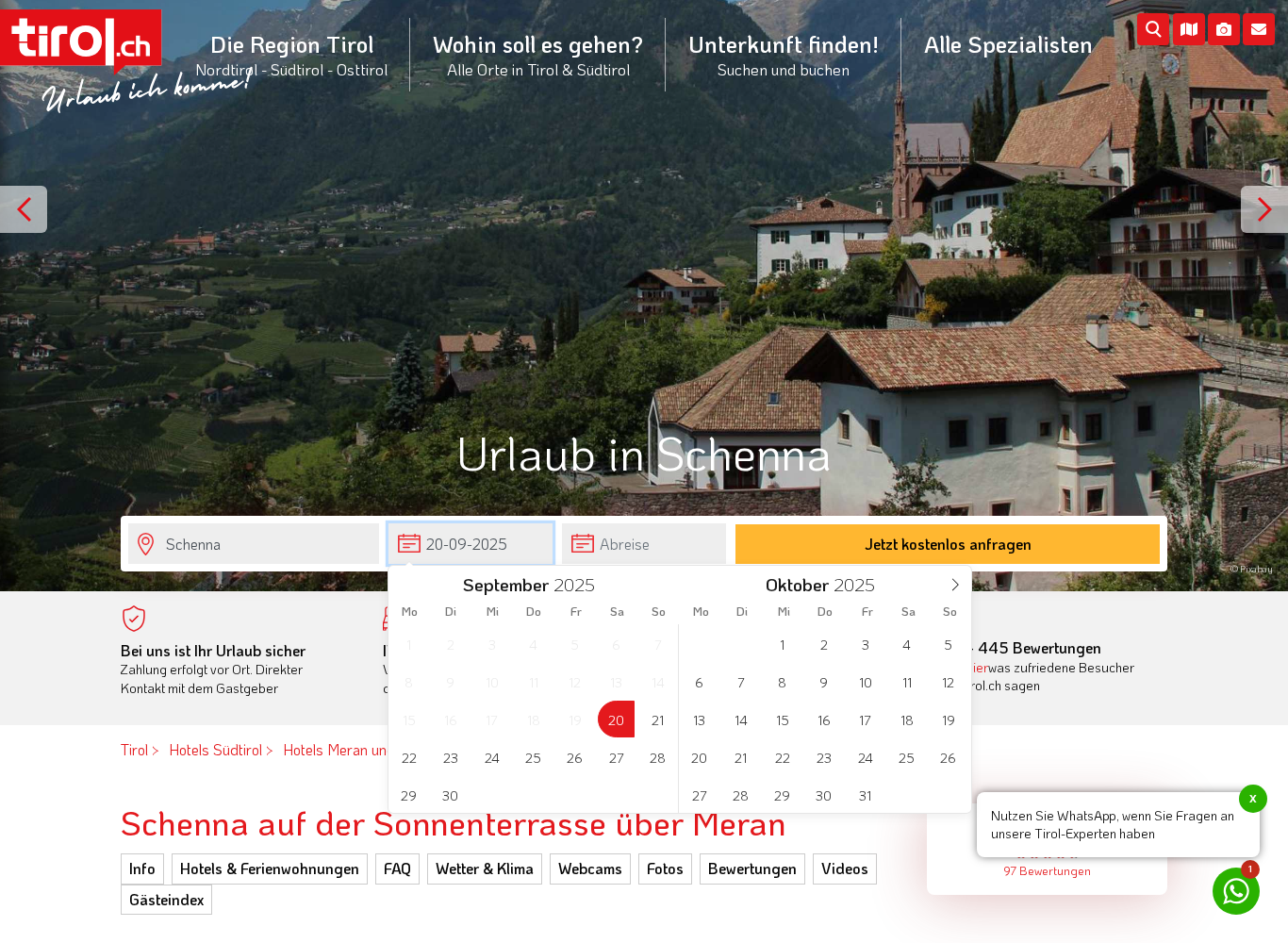 type on "20-09-2025" 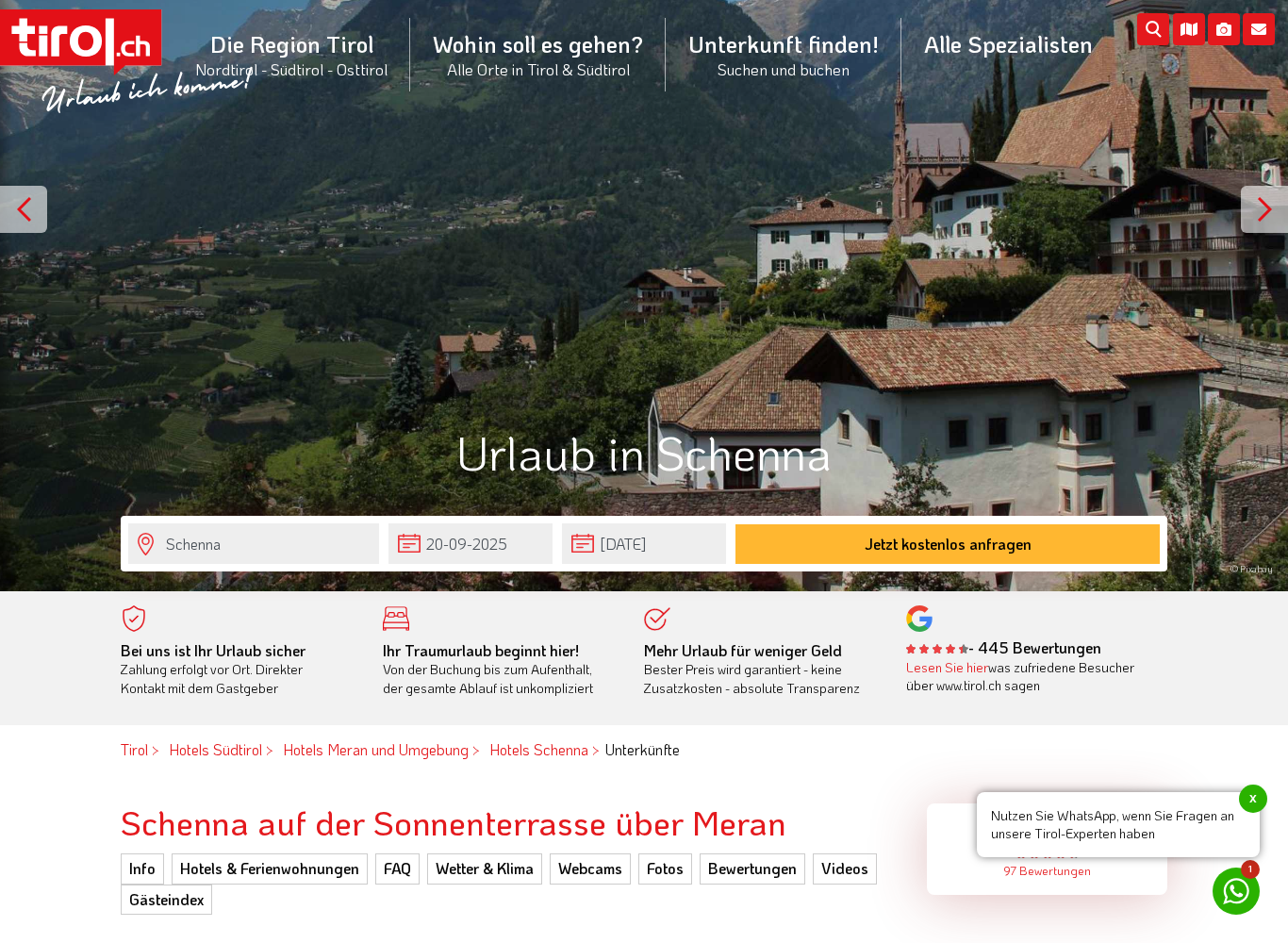 click on "Jetzt kostenlos anfragen" at bounding box center (948, 544) 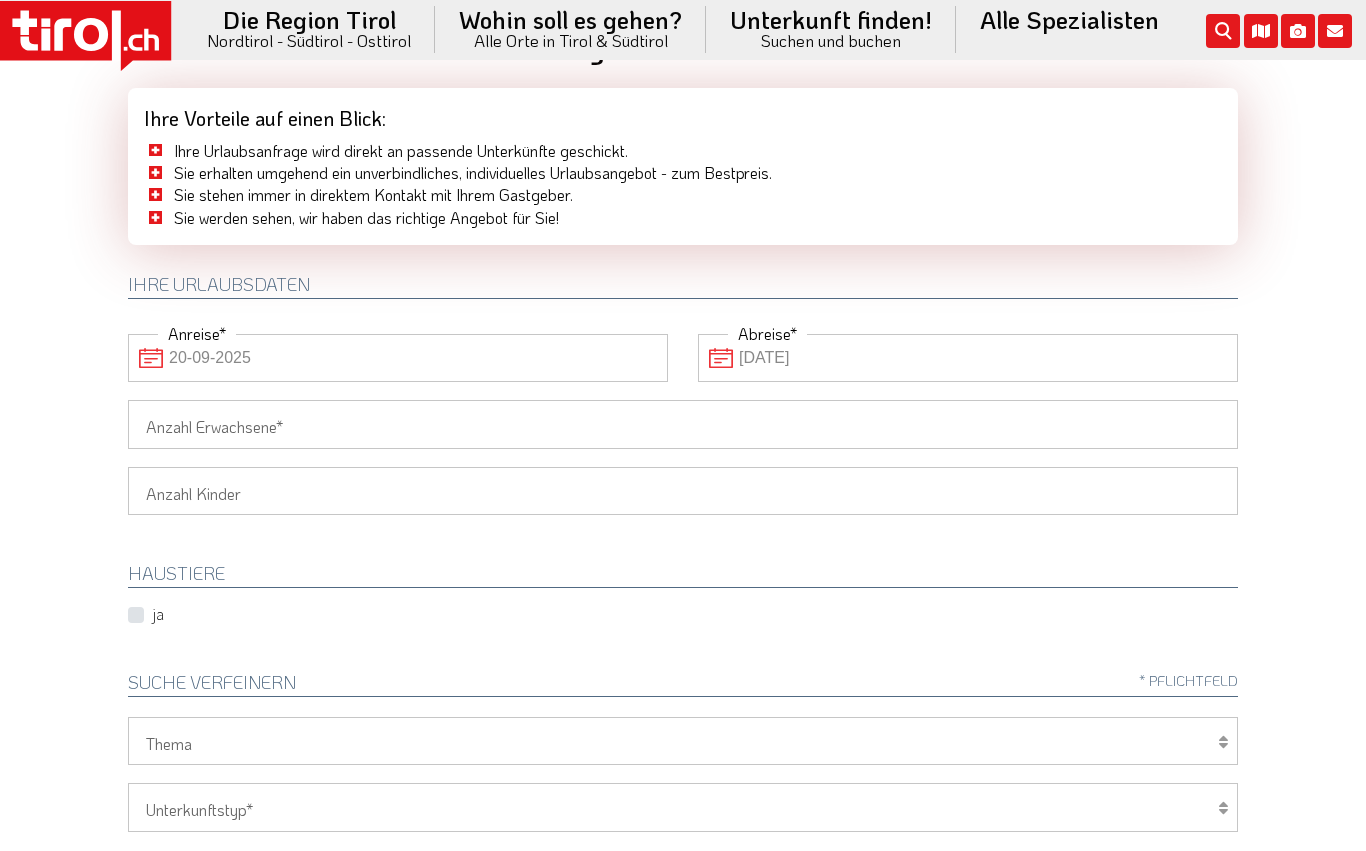 scroll, scrollTop: 0, scrollLeft: 0, axis: both 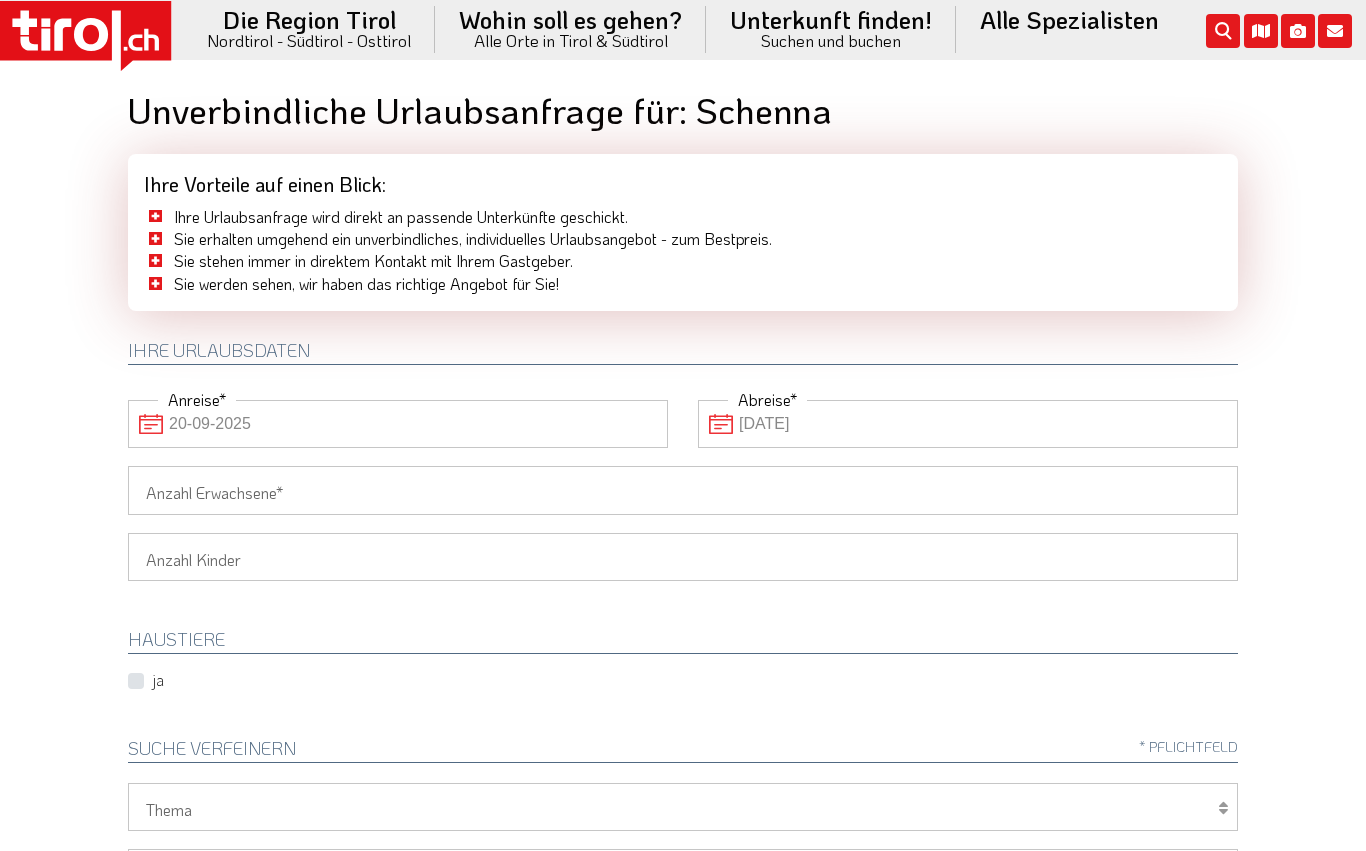 click on "4 Sterne Hotels" at bounding box center (831, 170) 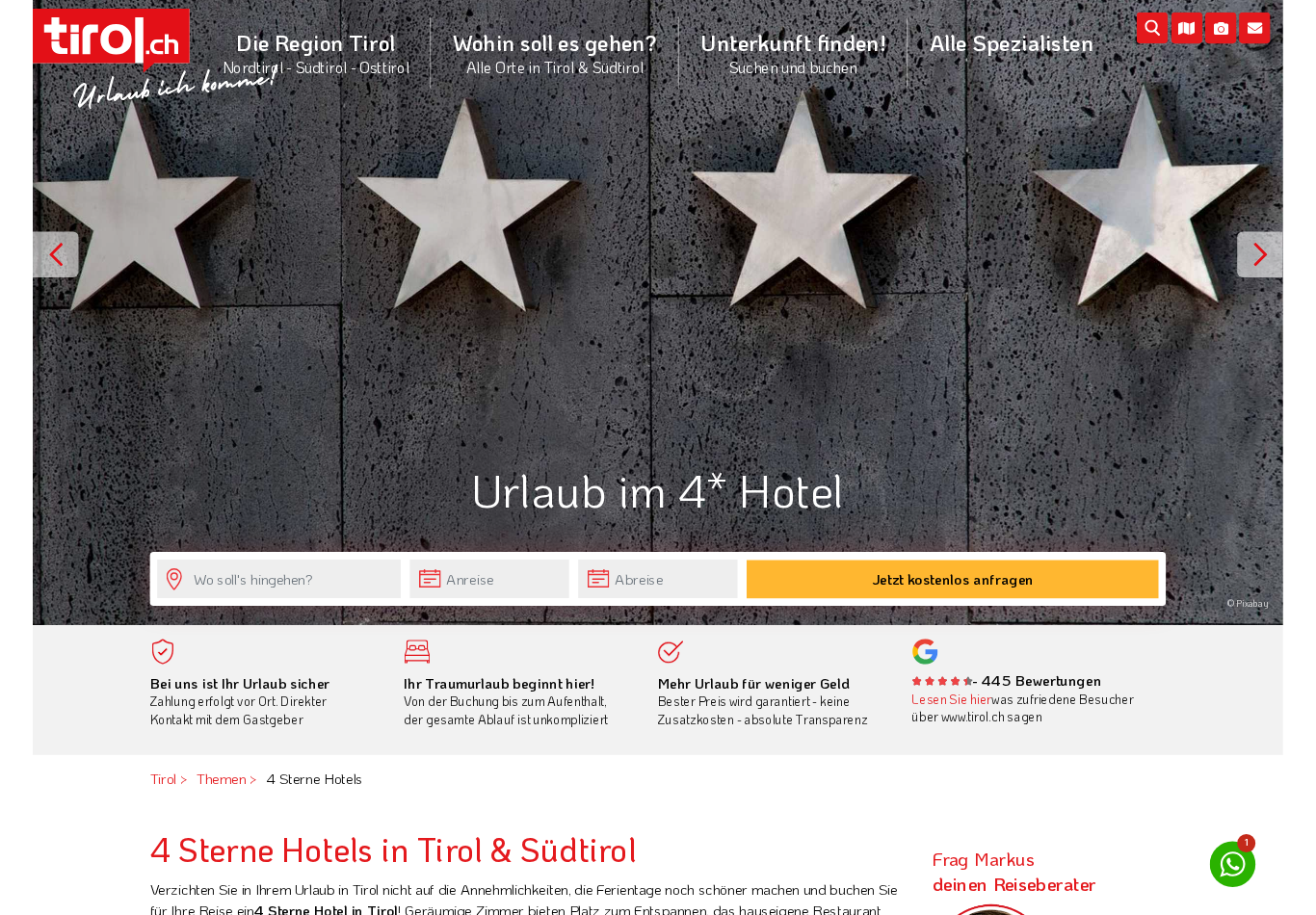 scroll, scrollTop: 188, scrollLeft: 0, axis: vertical 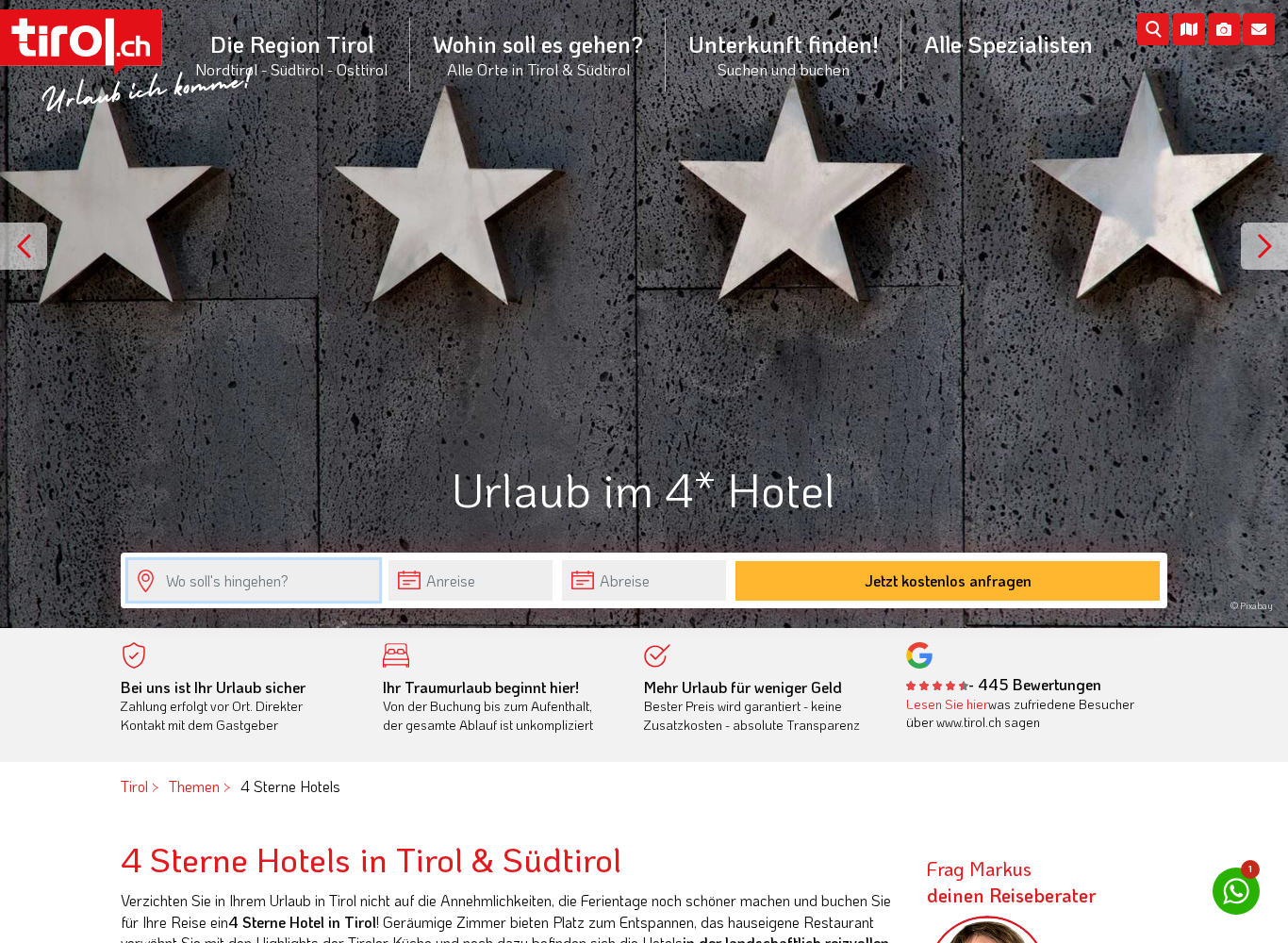 click at bounding box center [254, 580] 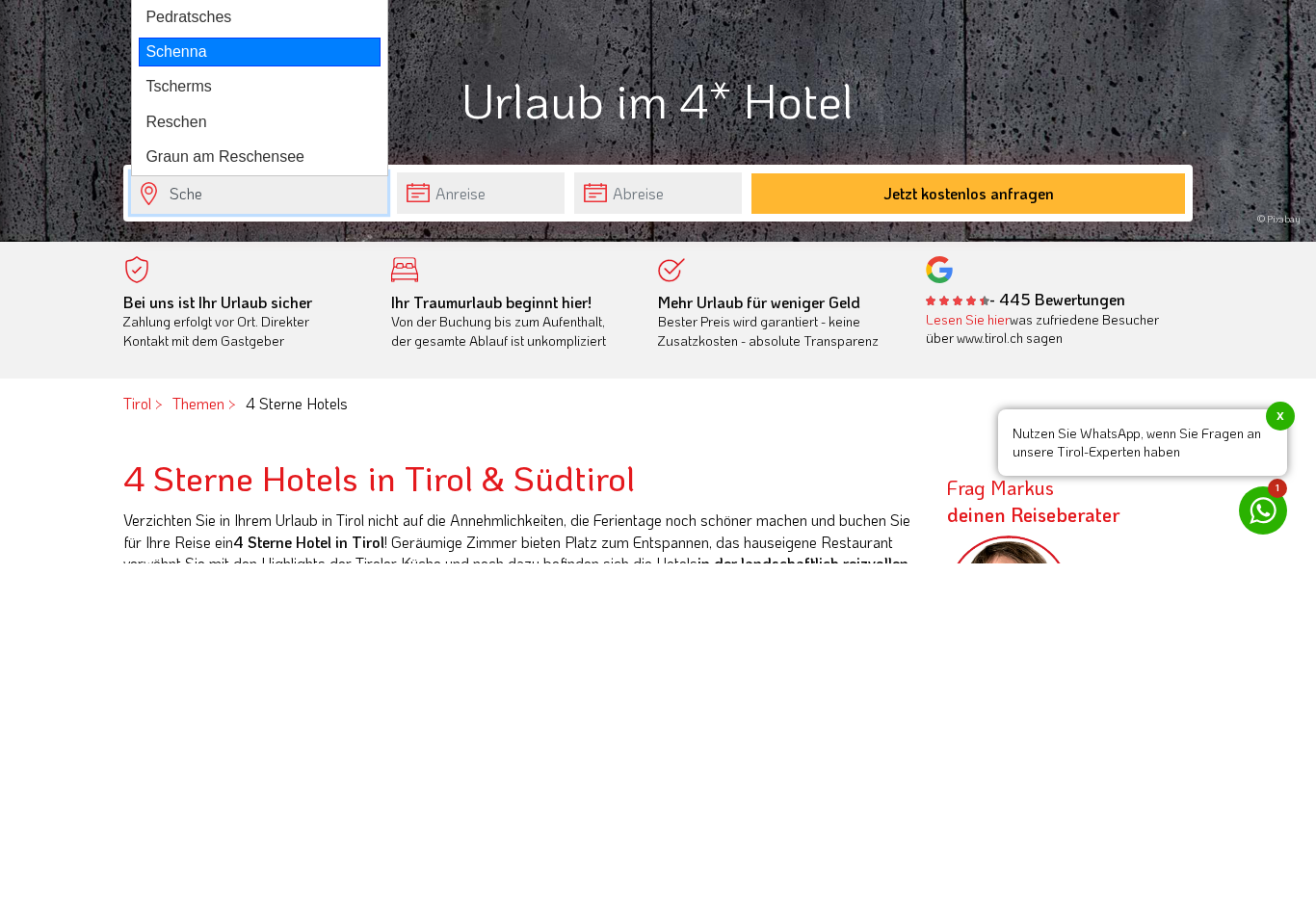 click on "Schenna" at bounding box center (259, 404) 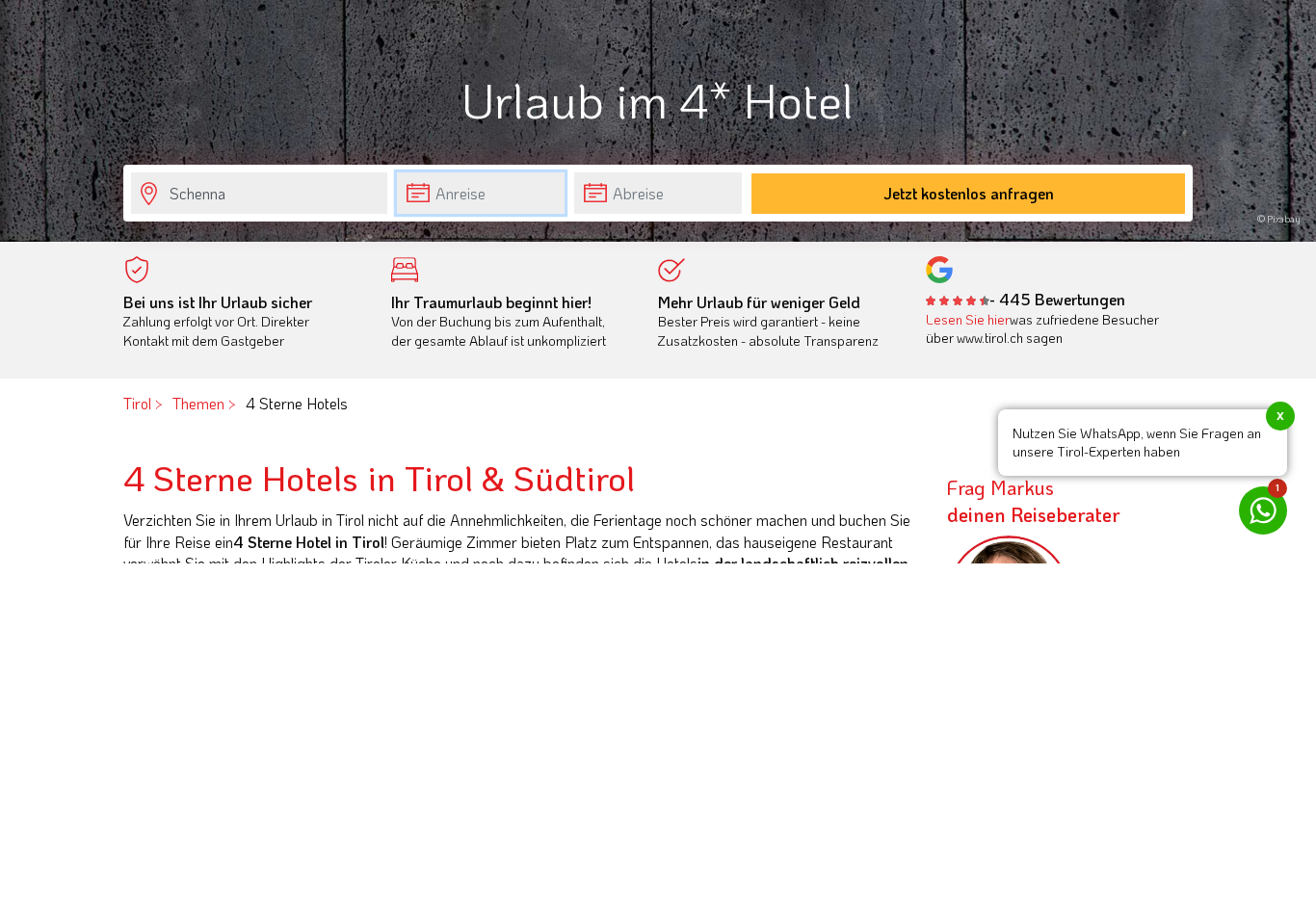click at bounding box center (481, 544) 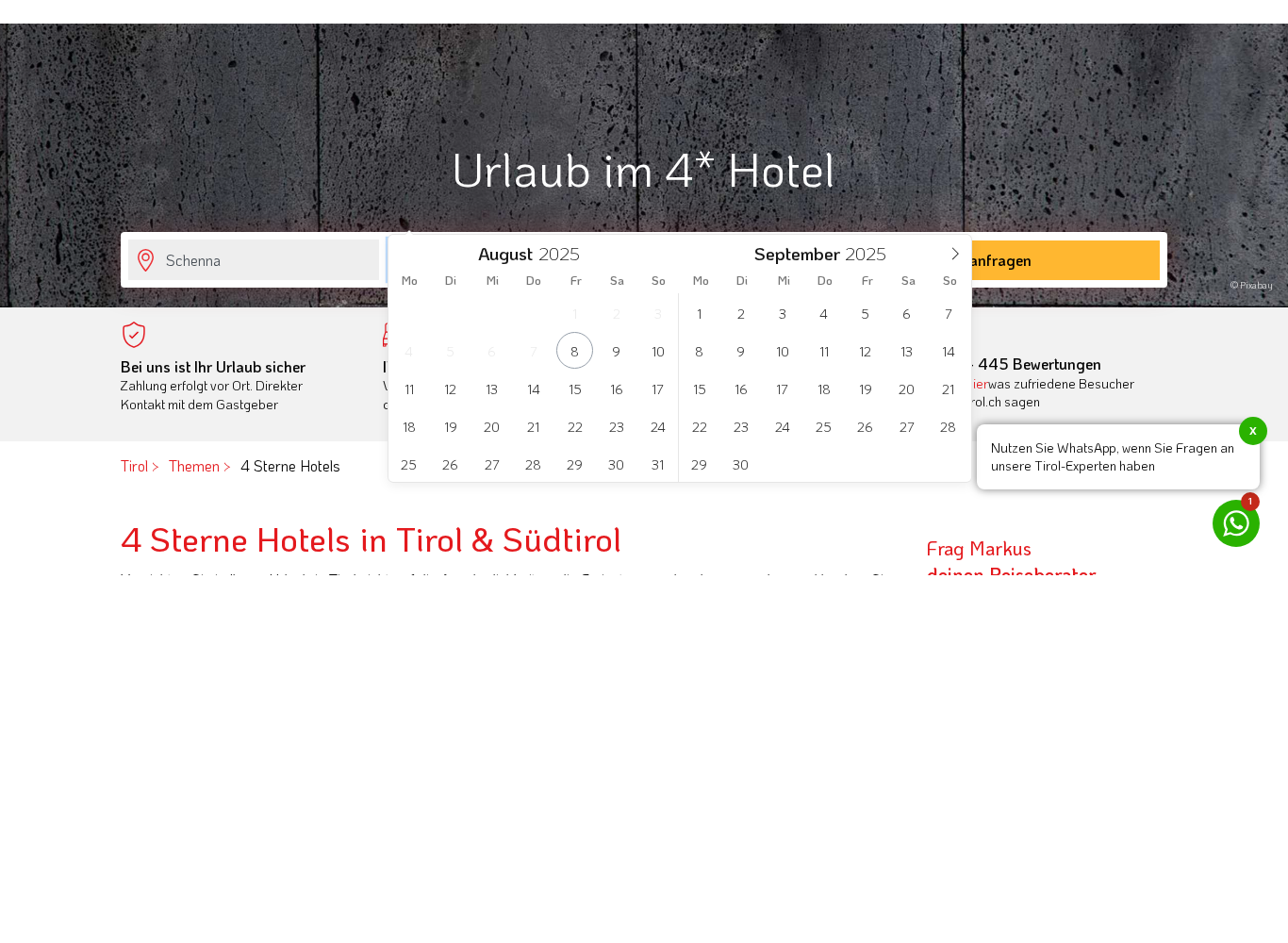 scroll, scrollTop: 528, scrollLeft: 0, axis: vertical 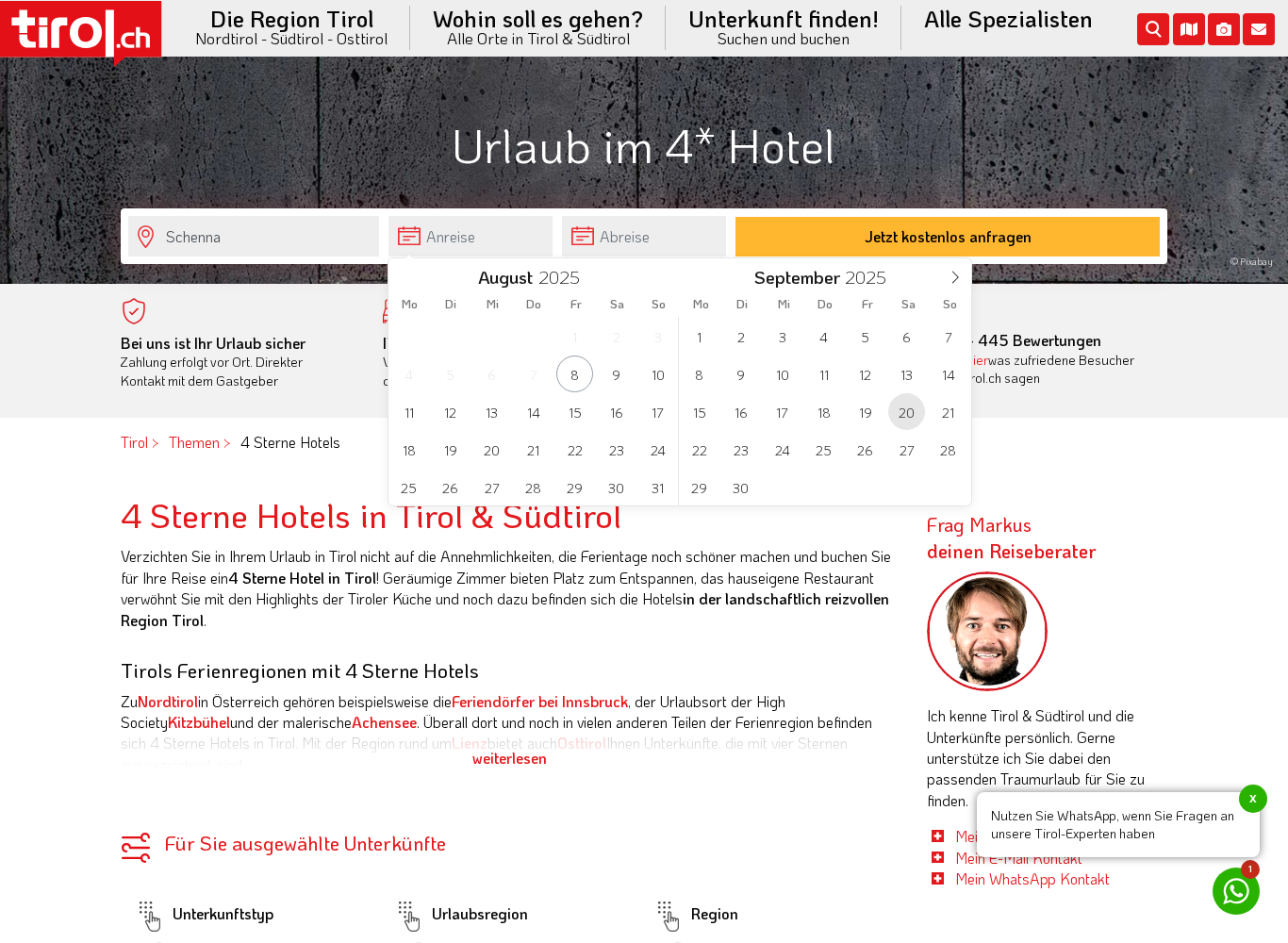 click on "20" at bounding box center (906, 411) 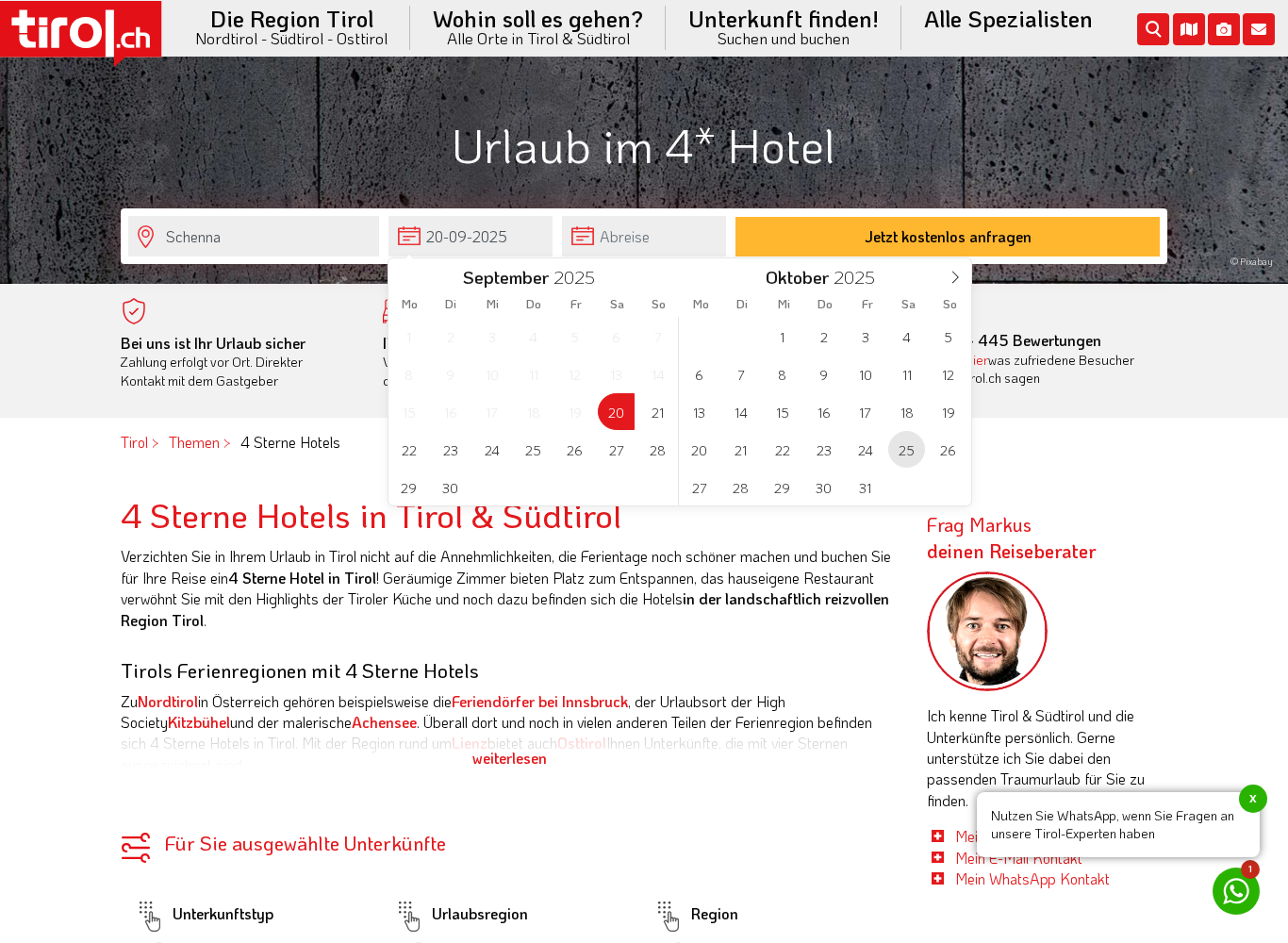 click on "25" at bounding box center (906, 449) 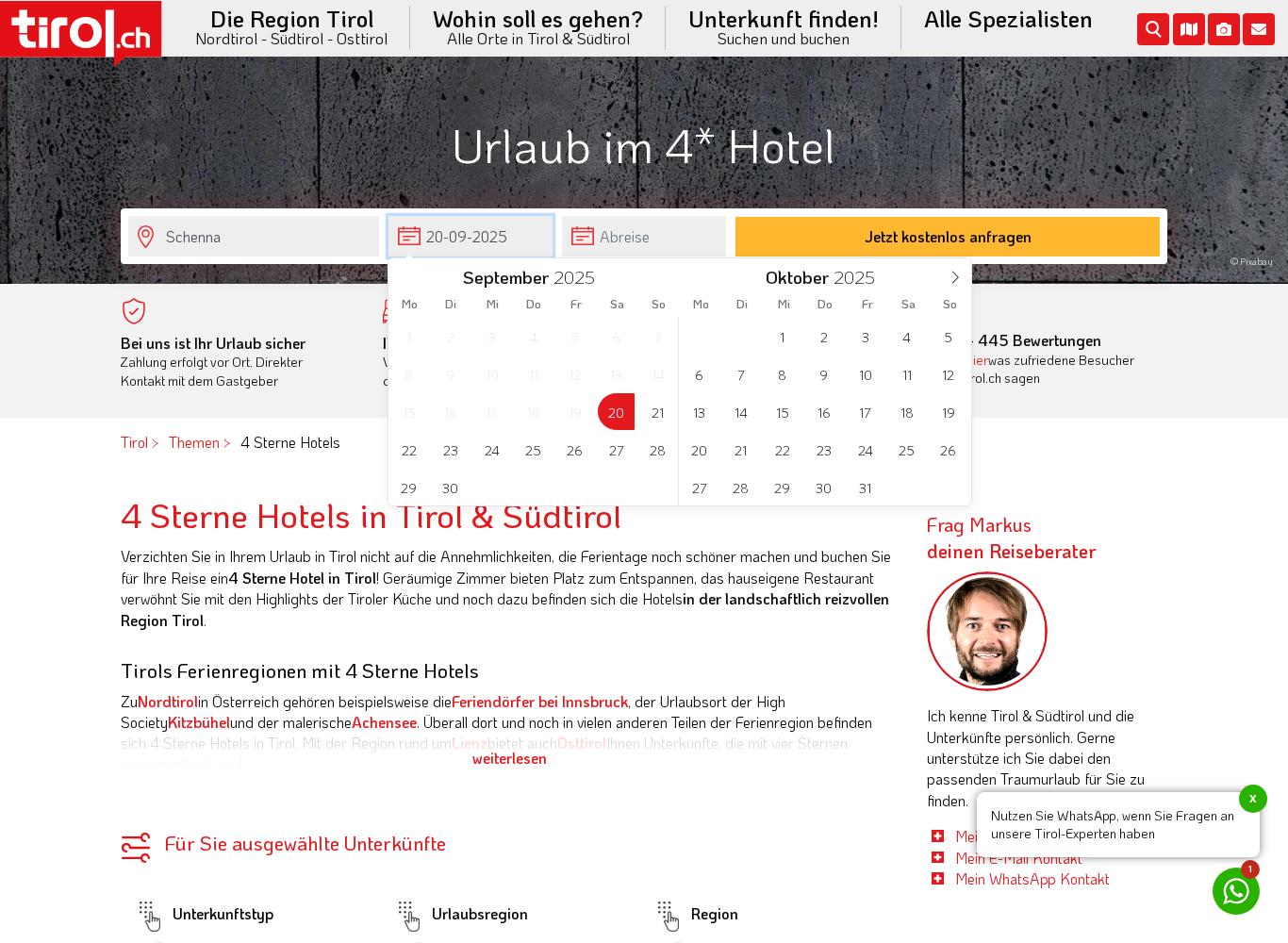 type on "20-09-2025" 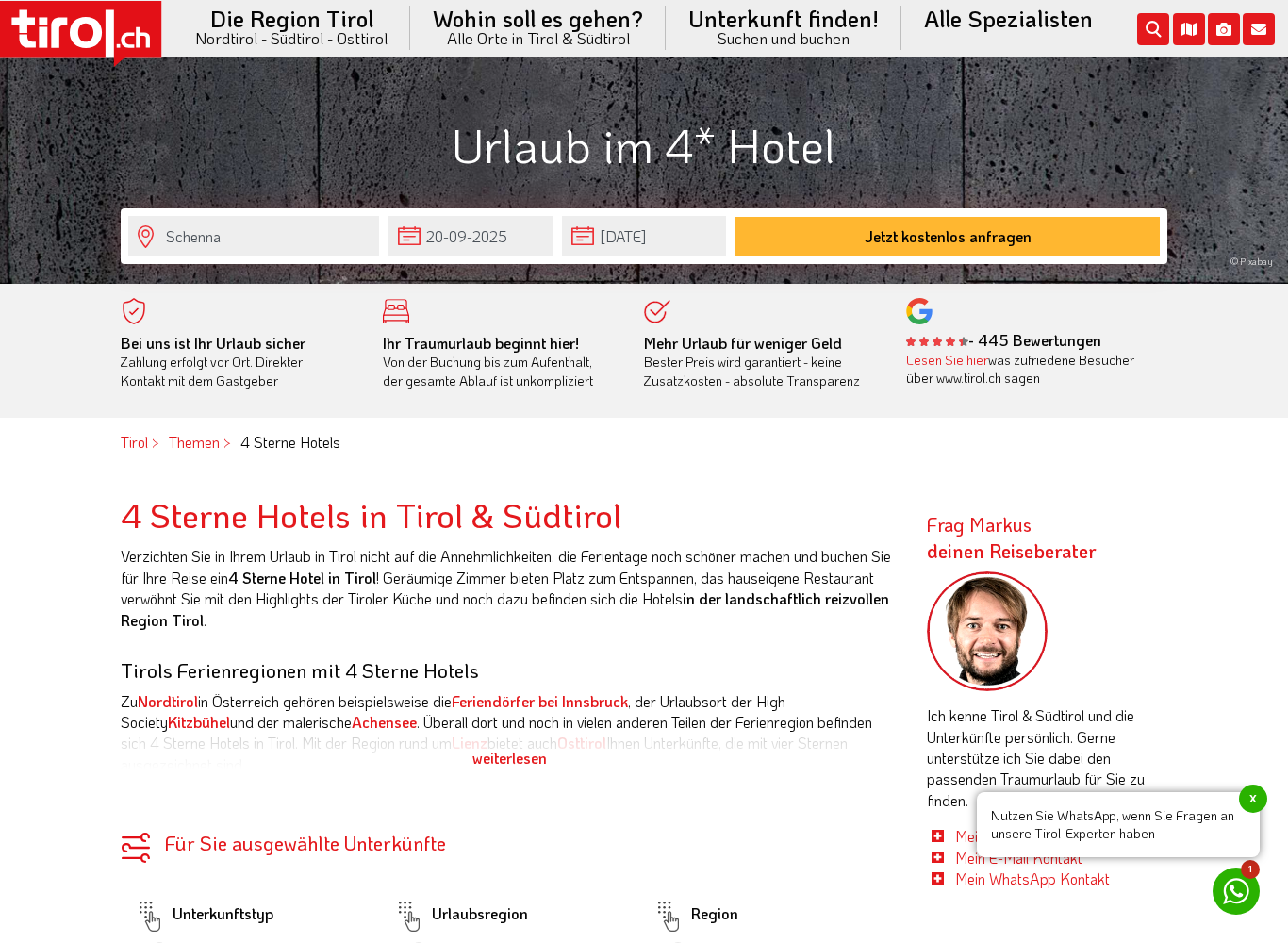 click on "Jetzt kostenlos anfragen" at bounding box center (948, 237) 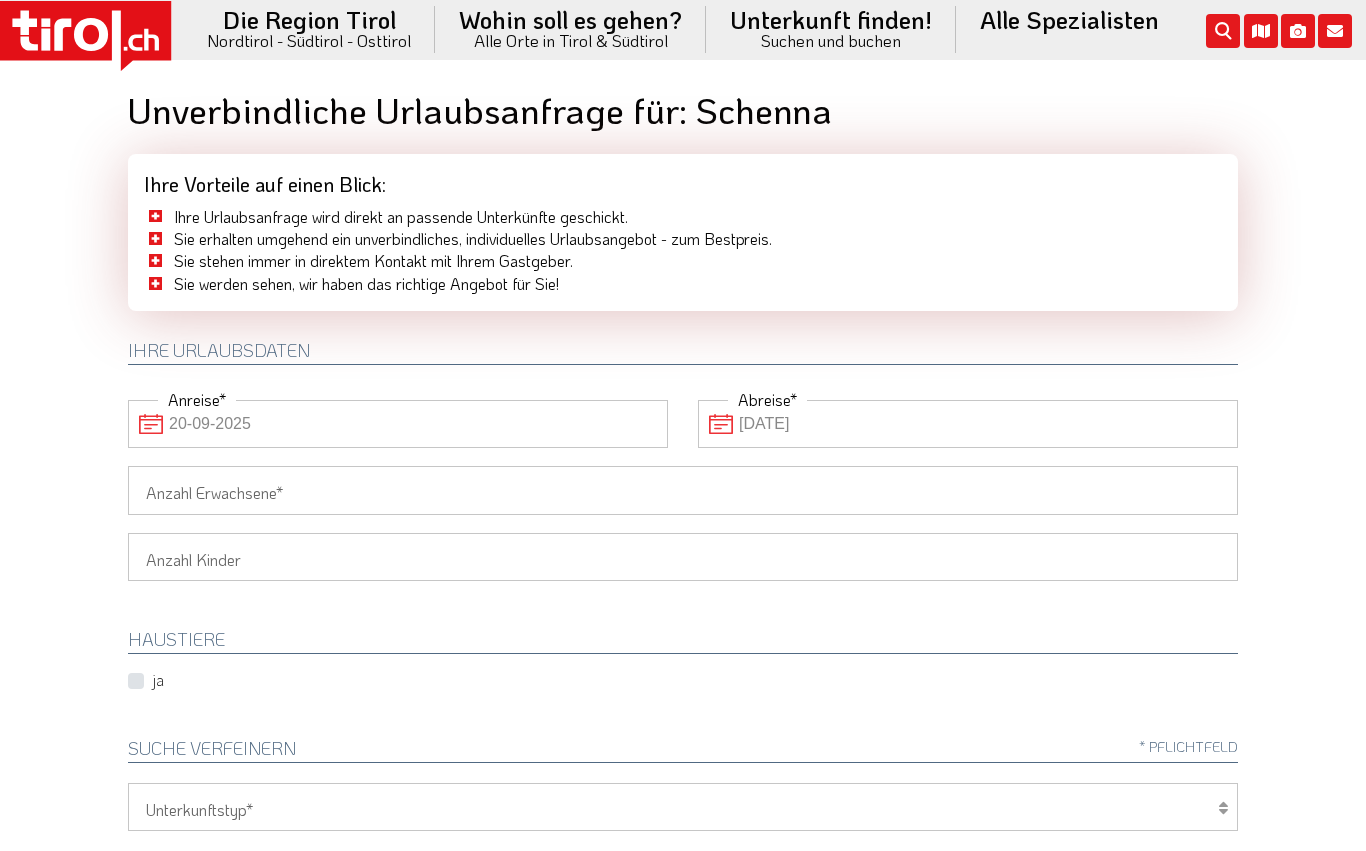scroll, scrollTop: 0, scrollLeft: 0, axis: both 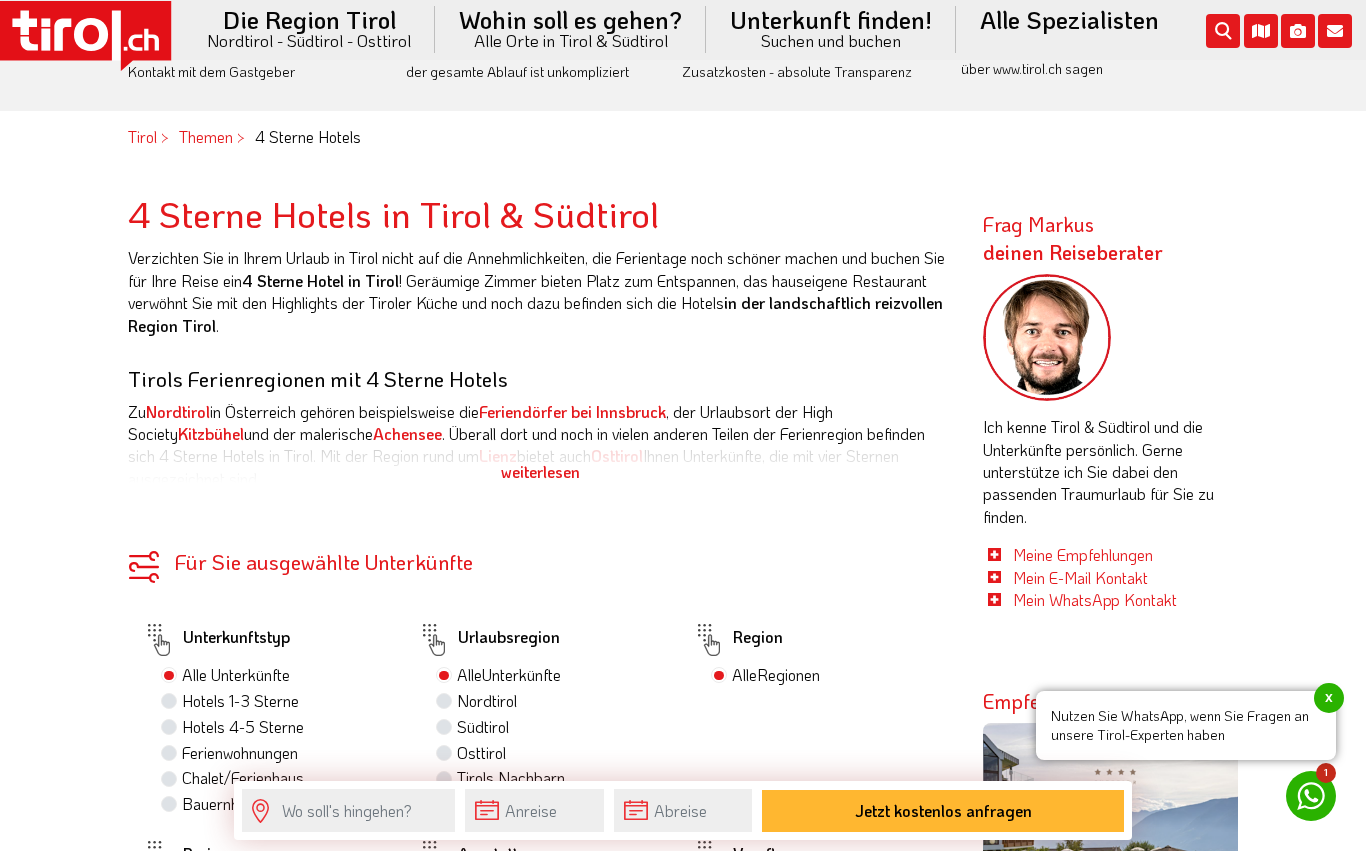 click on "Orte in Südtirol" at bounding box center [570, 212] 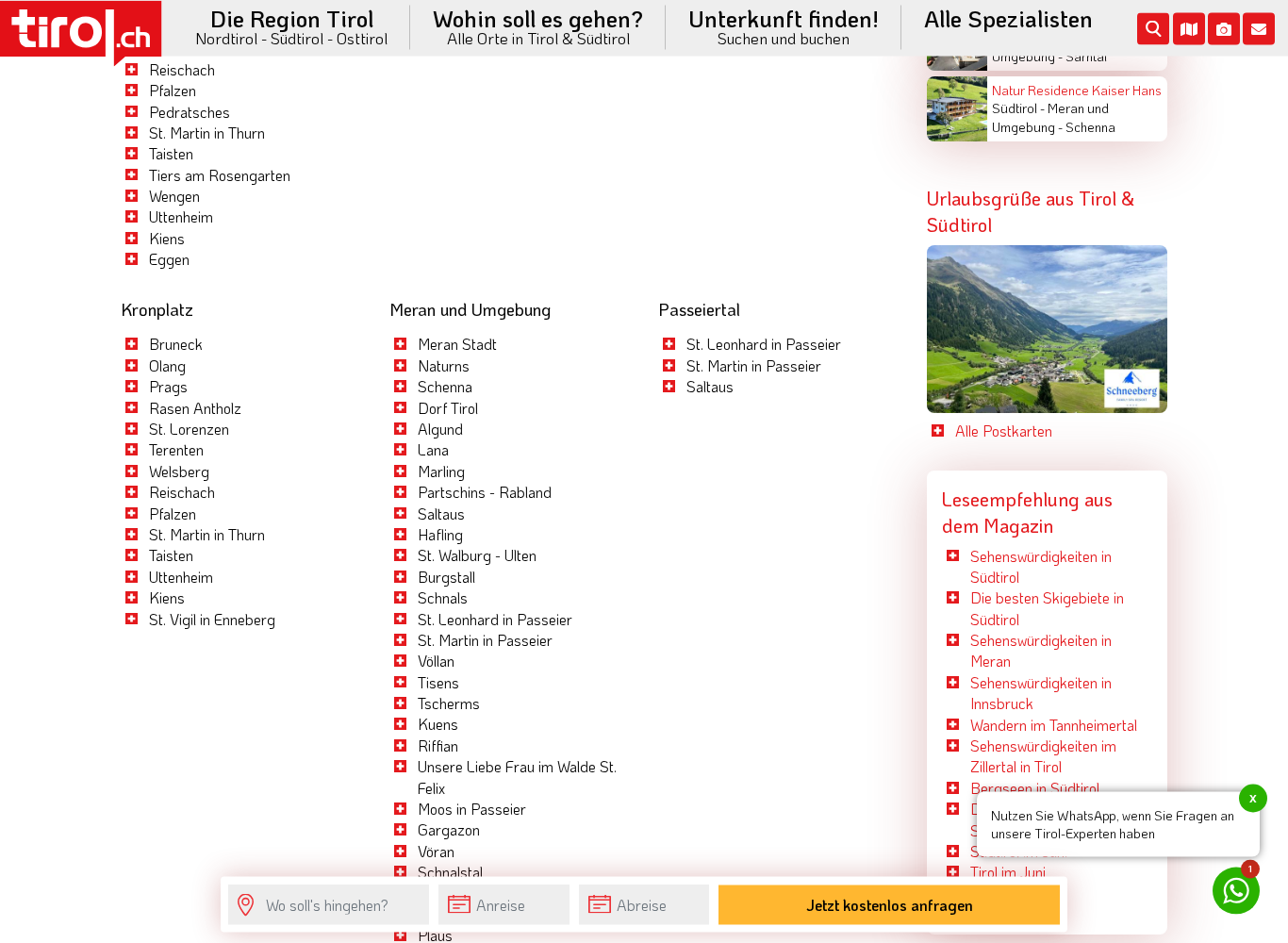 scroll, scrollTop: 4731, scrollLeft: 0, axis: vertical 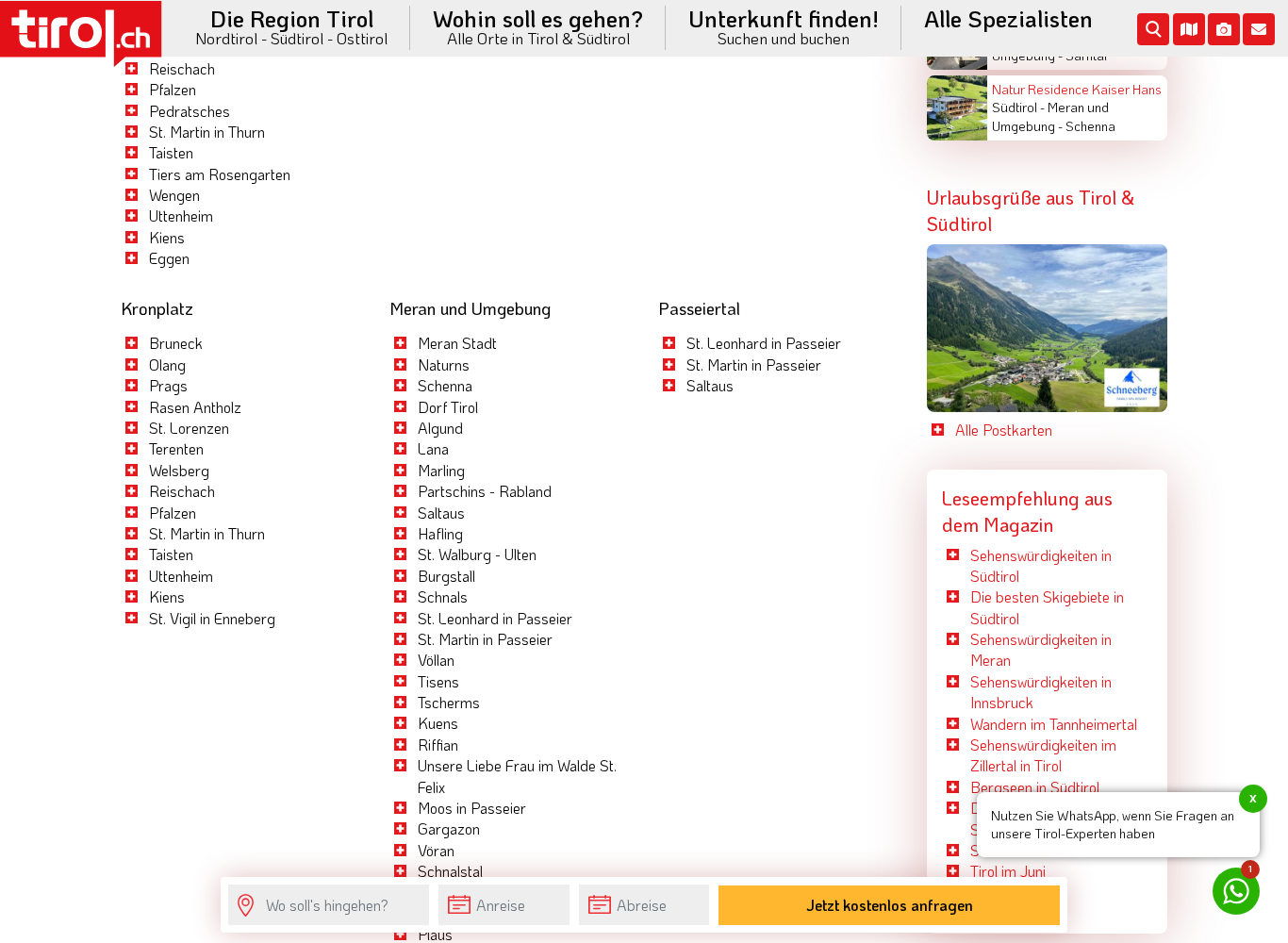 click on "Algund" at bounding box center [440, 427] 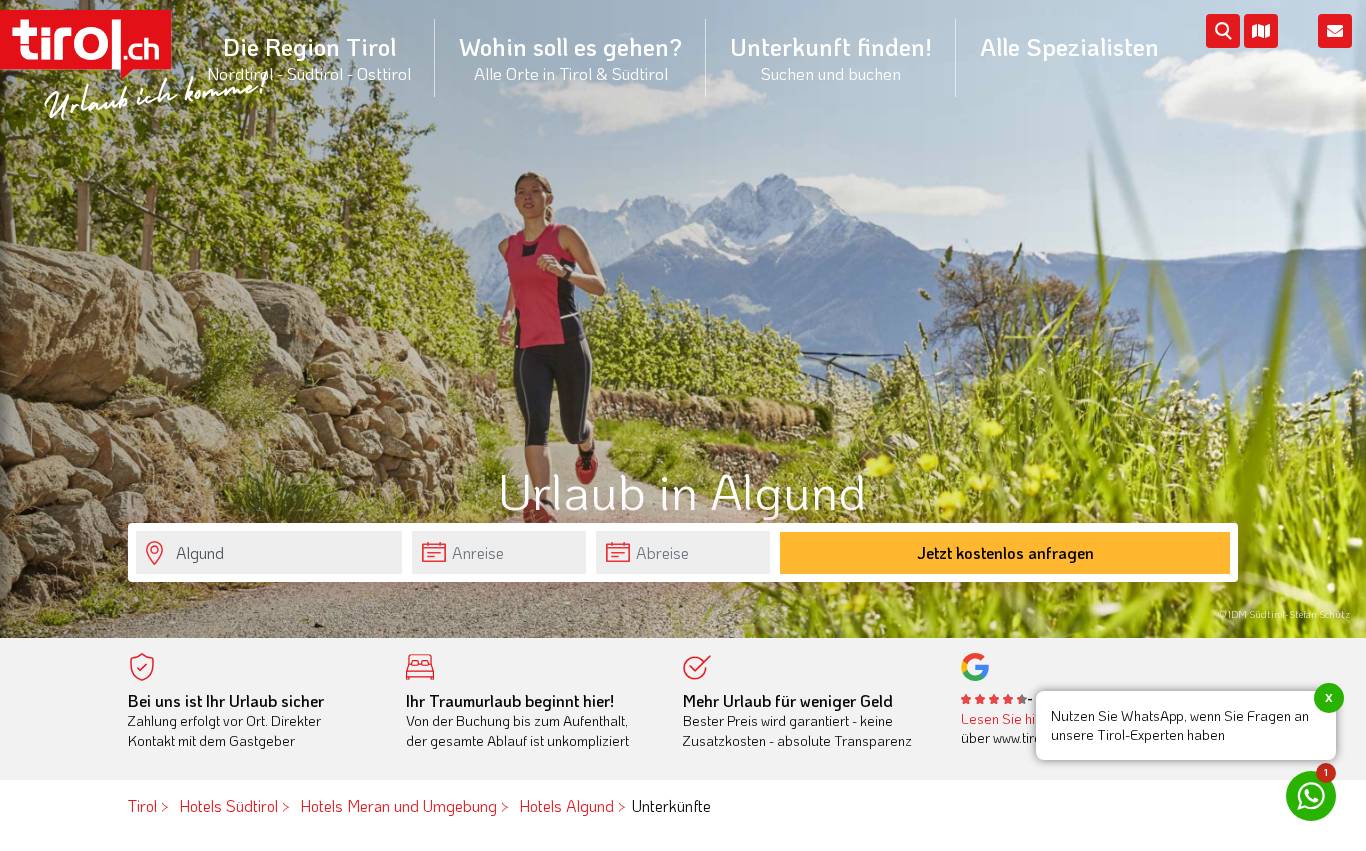 scroll, scrollTop: 72, scrollLeft: 0, axis: vertical 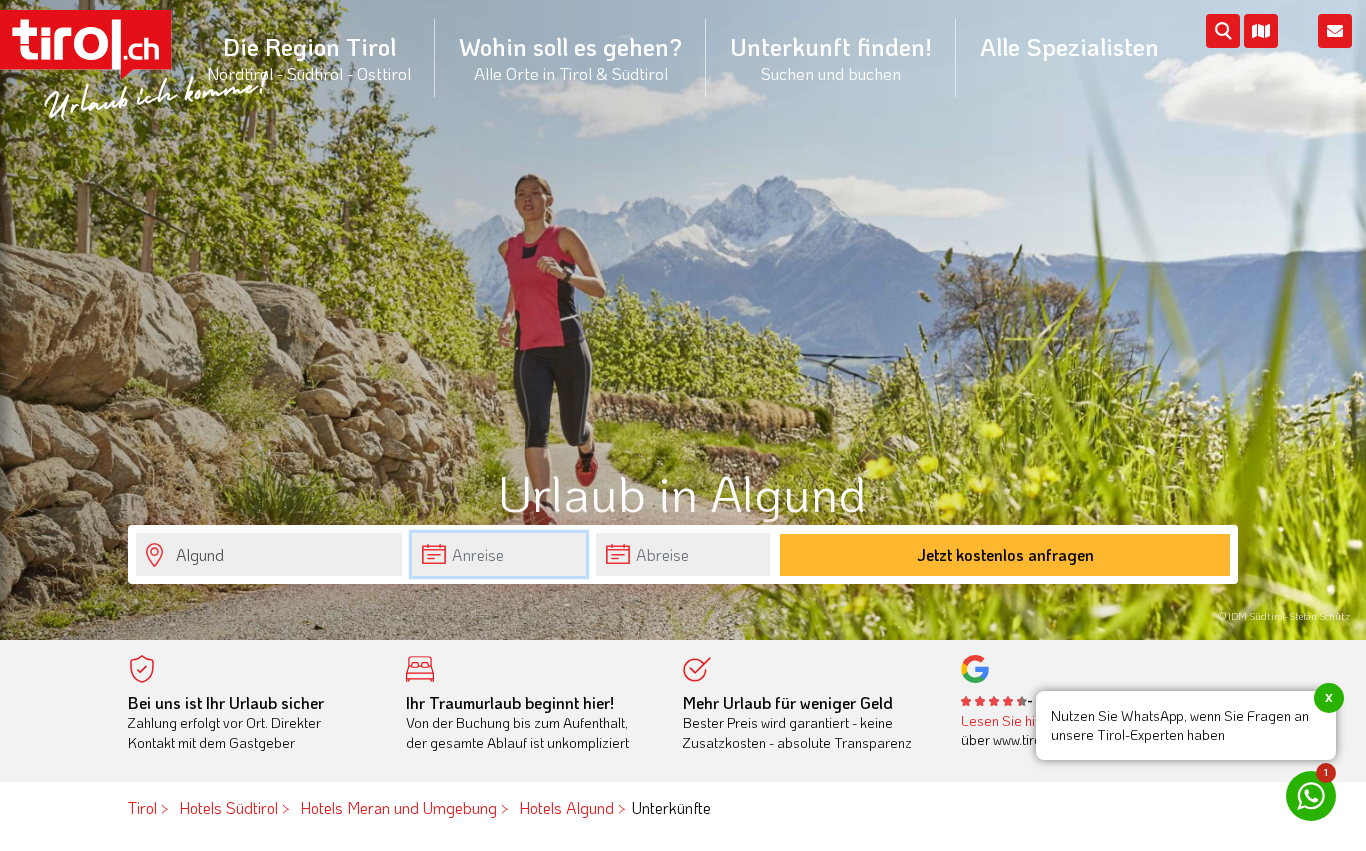 click at bounding box center [499, 554] 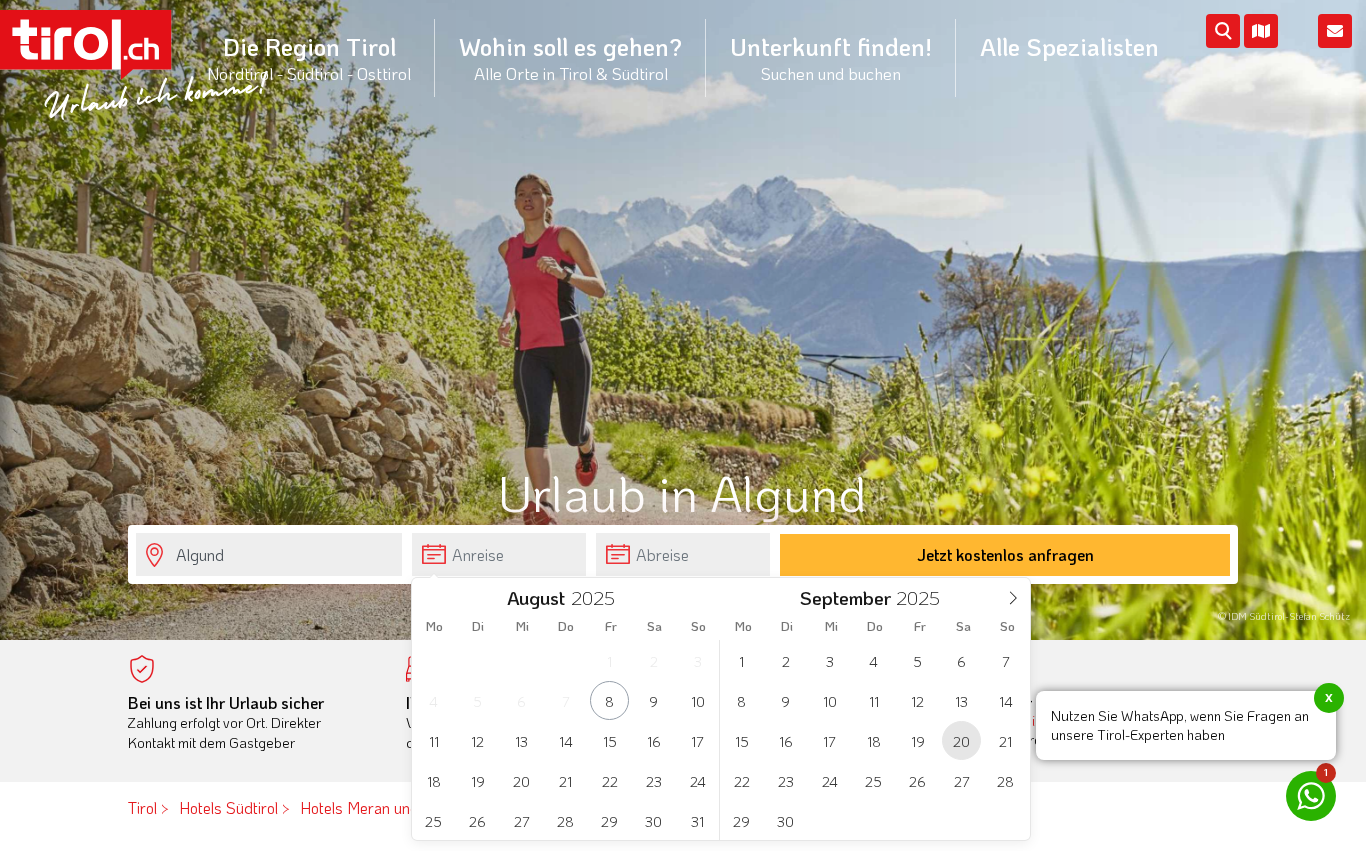 click on "20" at bounding box center (961, 740) 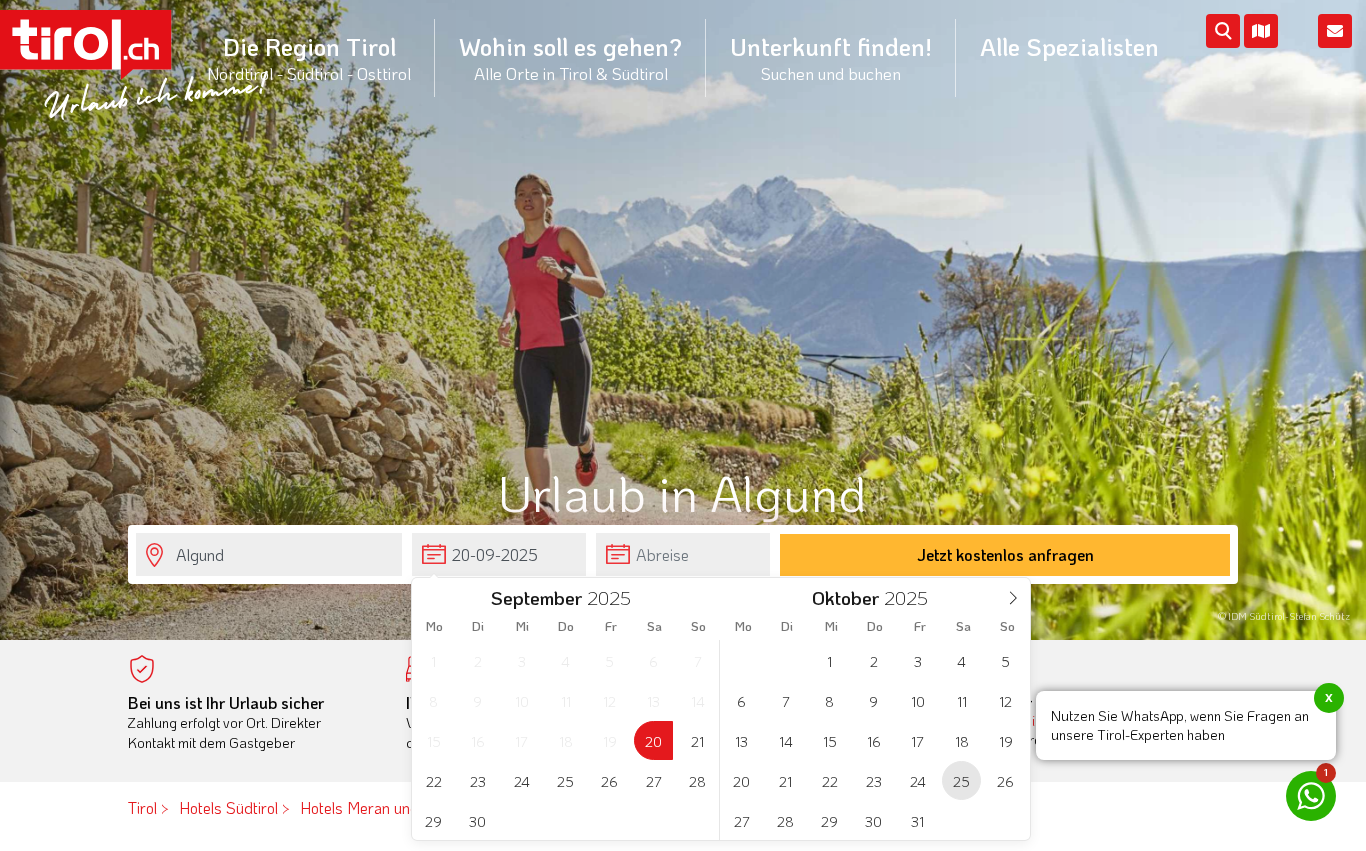 click on "25" at bounding box center [961, 780] 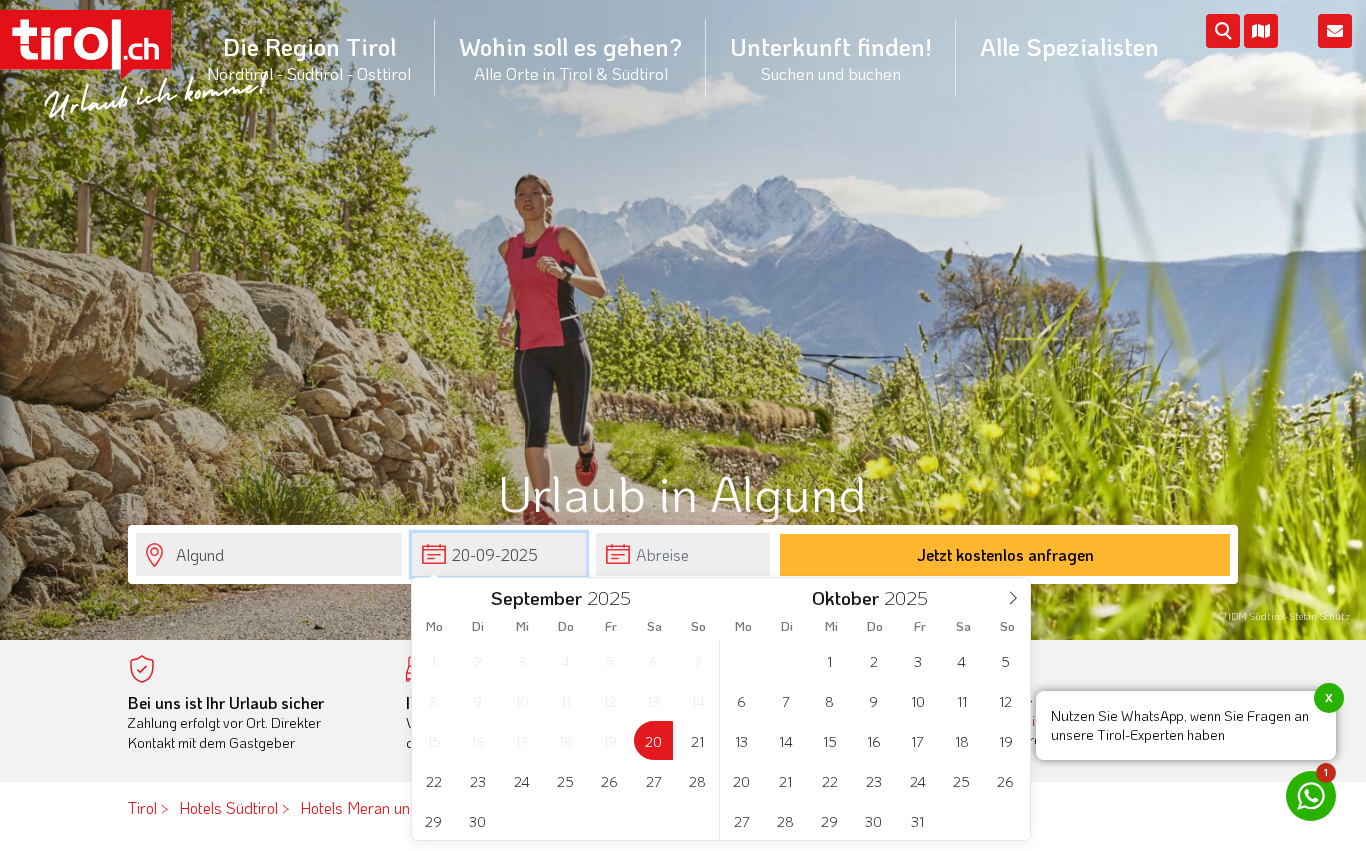 type on "20-09-2025" 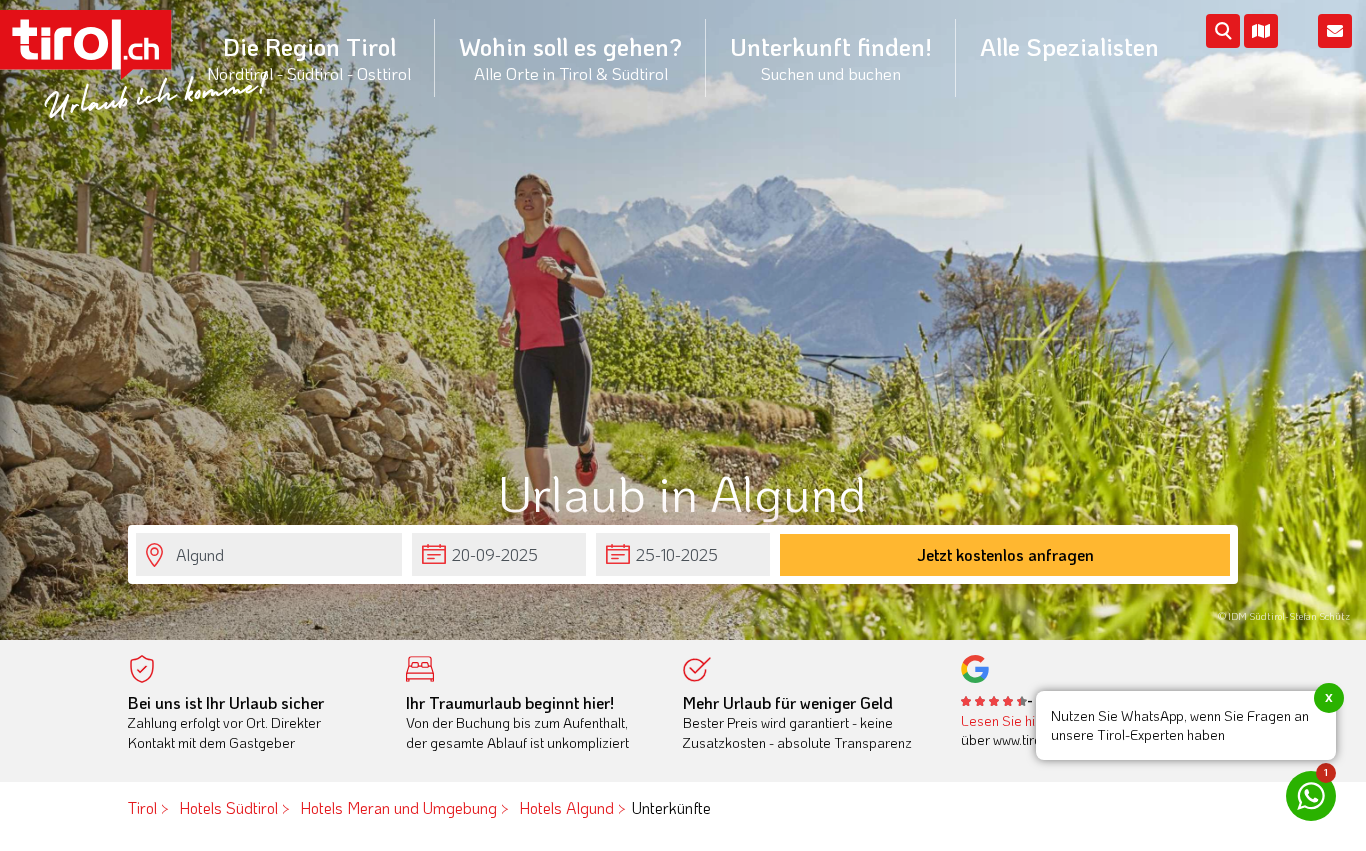click on "Jetzt kostenlos anfragen" at bounding box center (1005, 555) 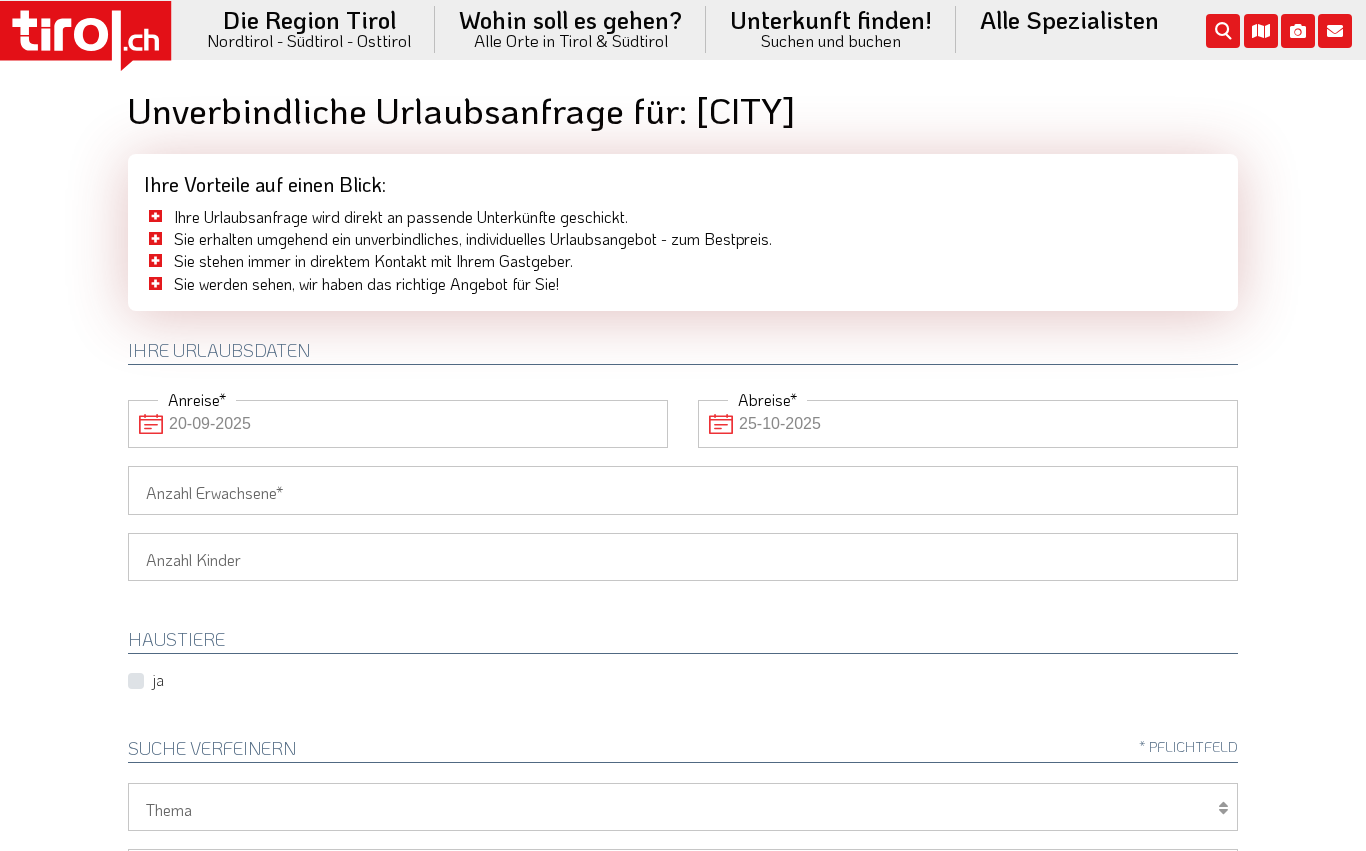 scroll, scrollTop: 0, scrollLeft: 0, axis: both 